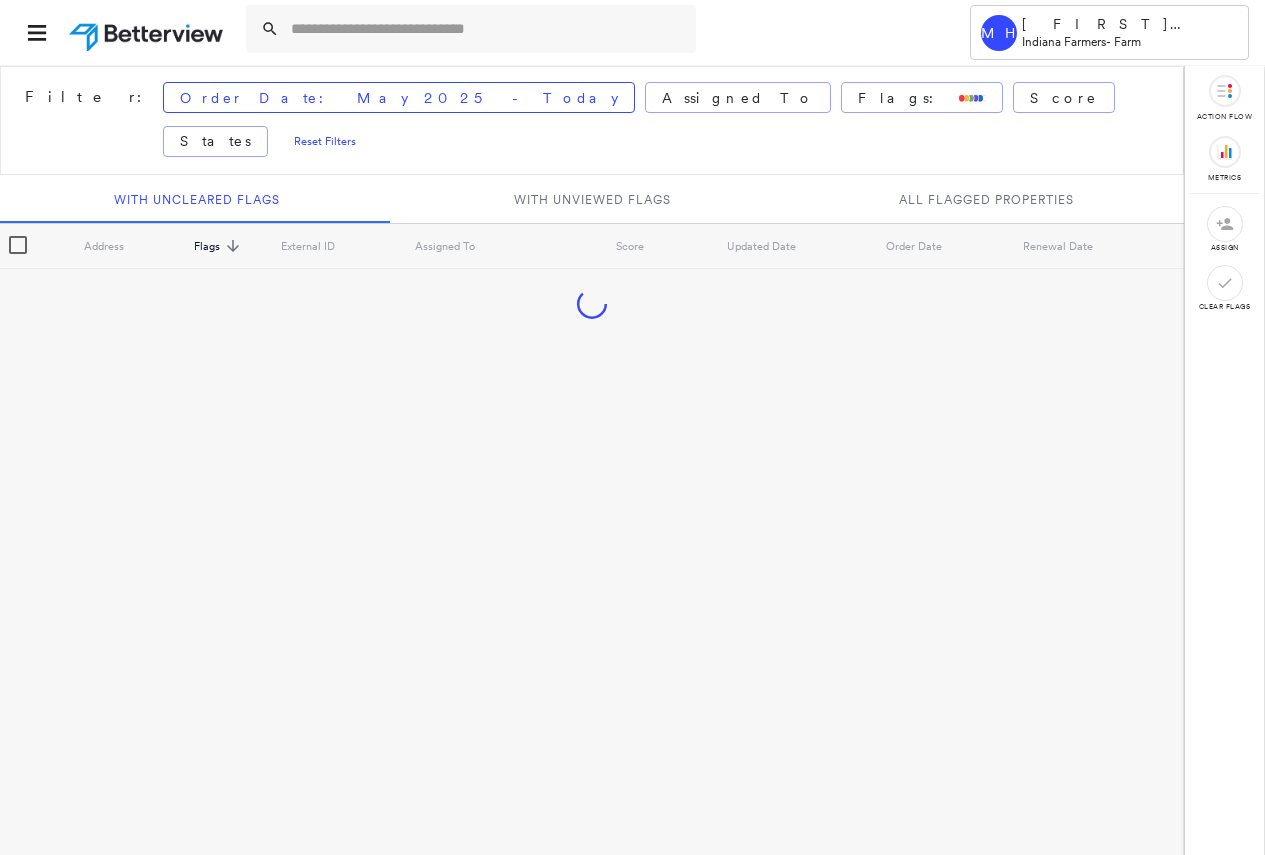 scroll, scrollTop: 0, scrollLeft: 0, axis: both 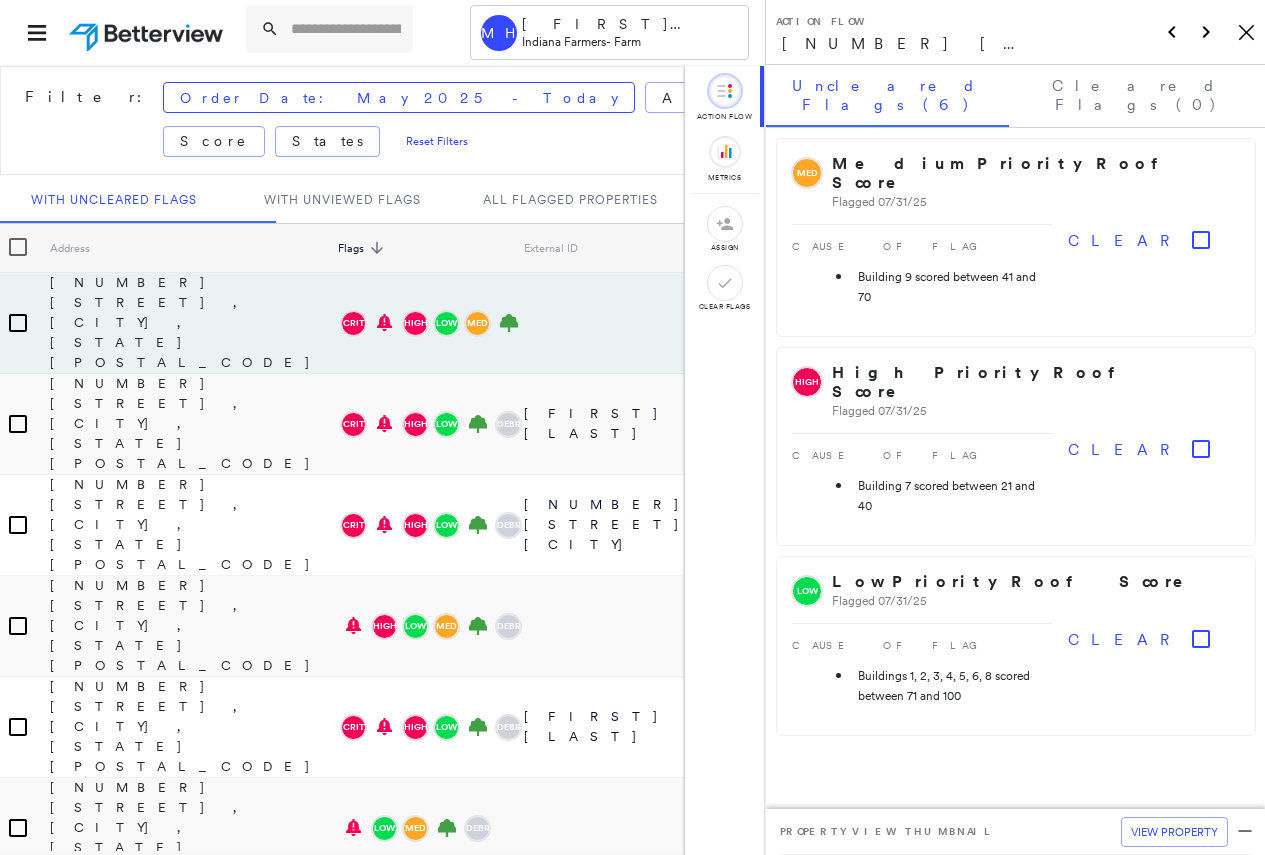 click at bounding box center [346, 29] 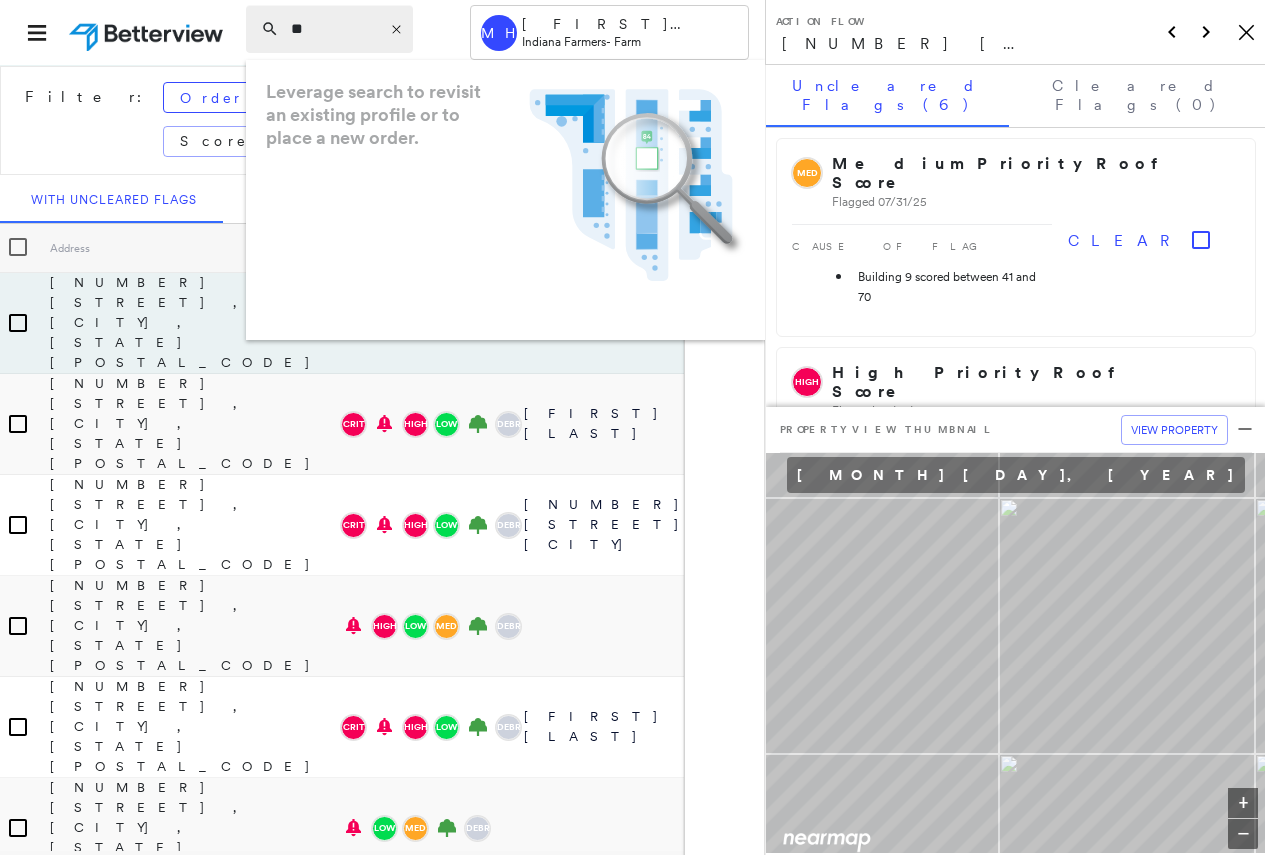 type on "*" 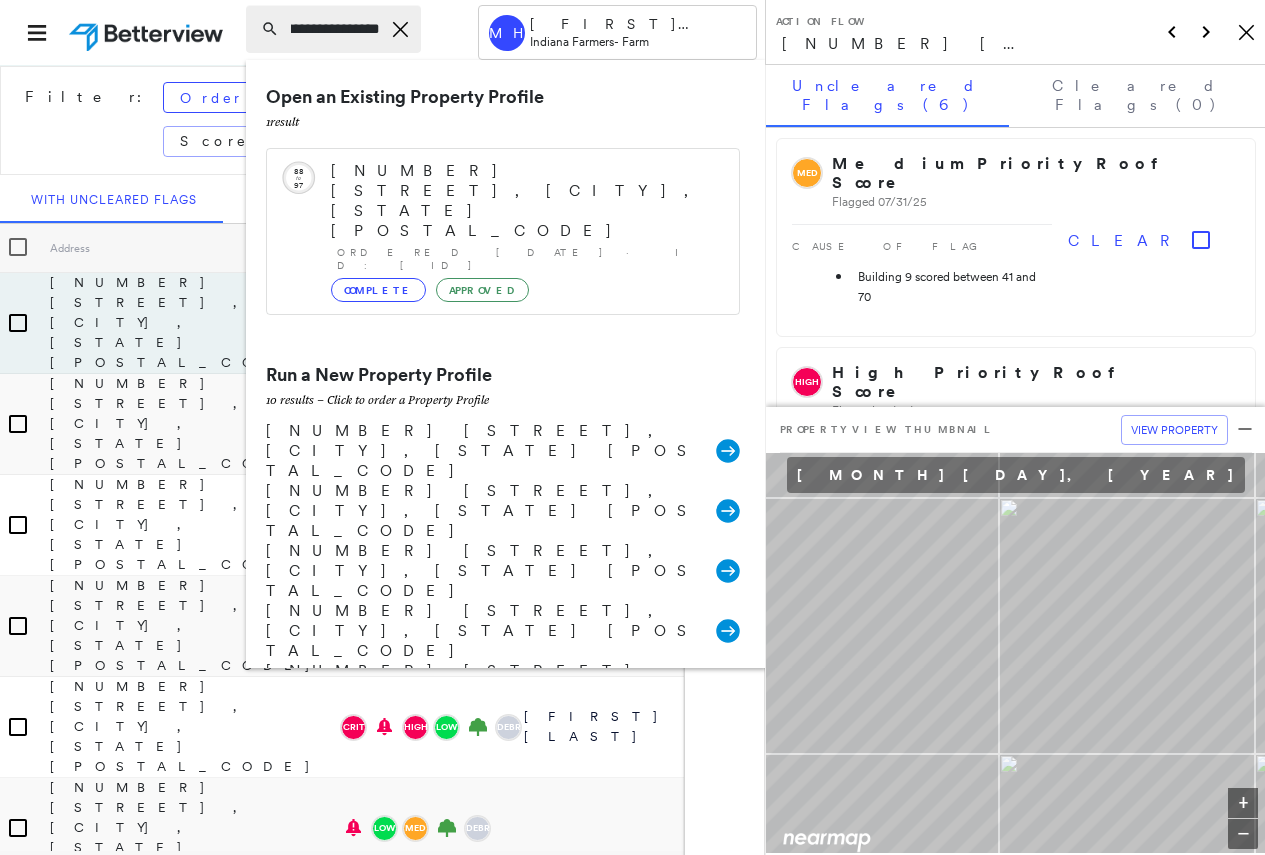 scroll, scrollTop: 0, scrollLeft: 79, axis: horizontal 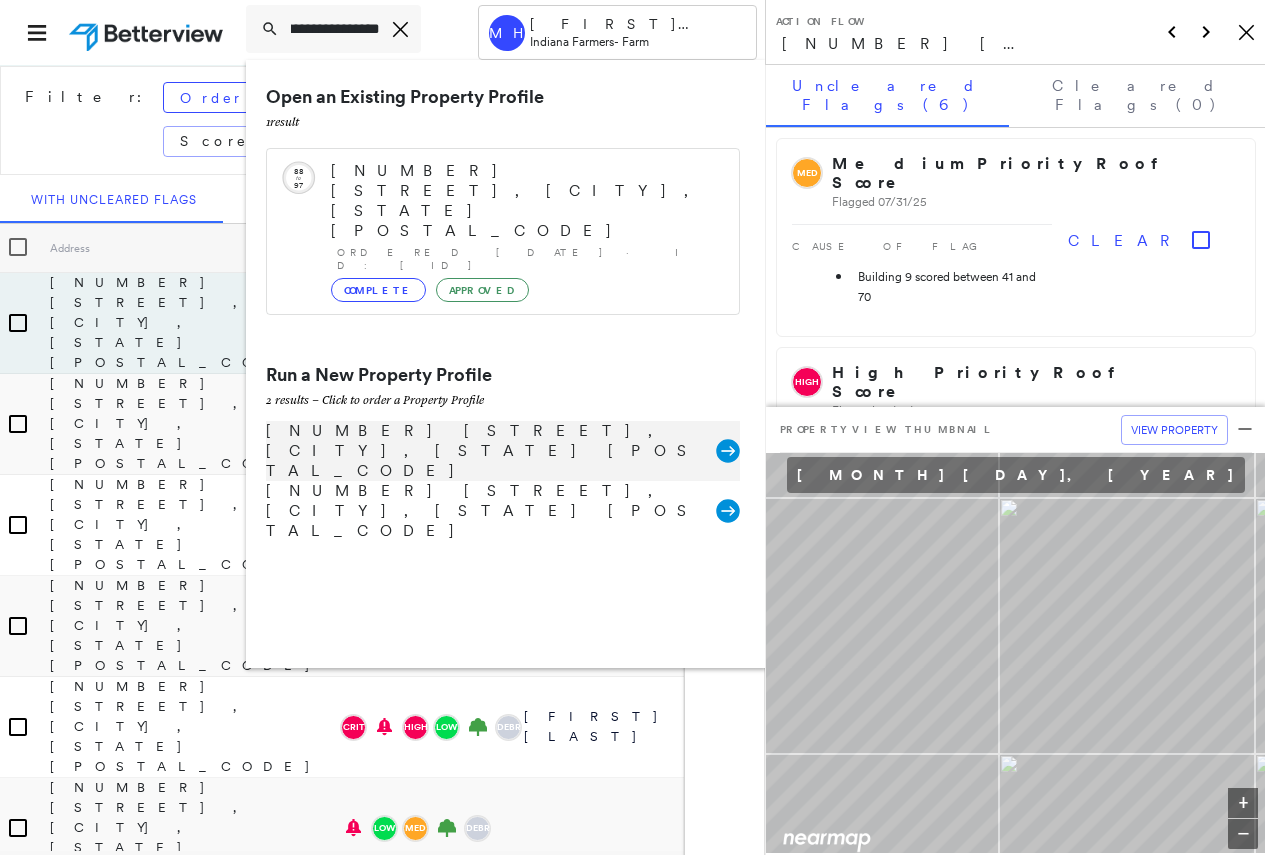 type on "**********" 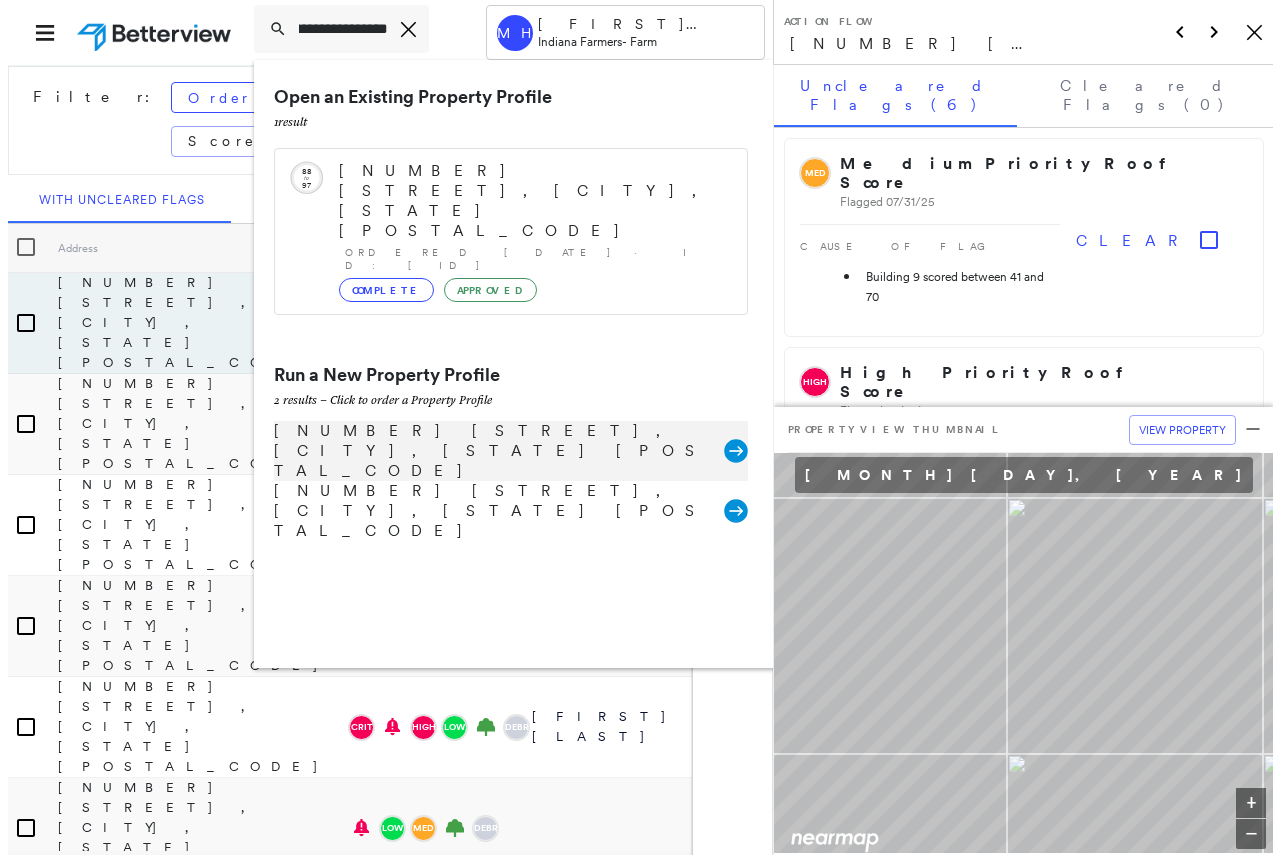 scroll, scrollTop: 0, scrollLeft: 0, axis: both 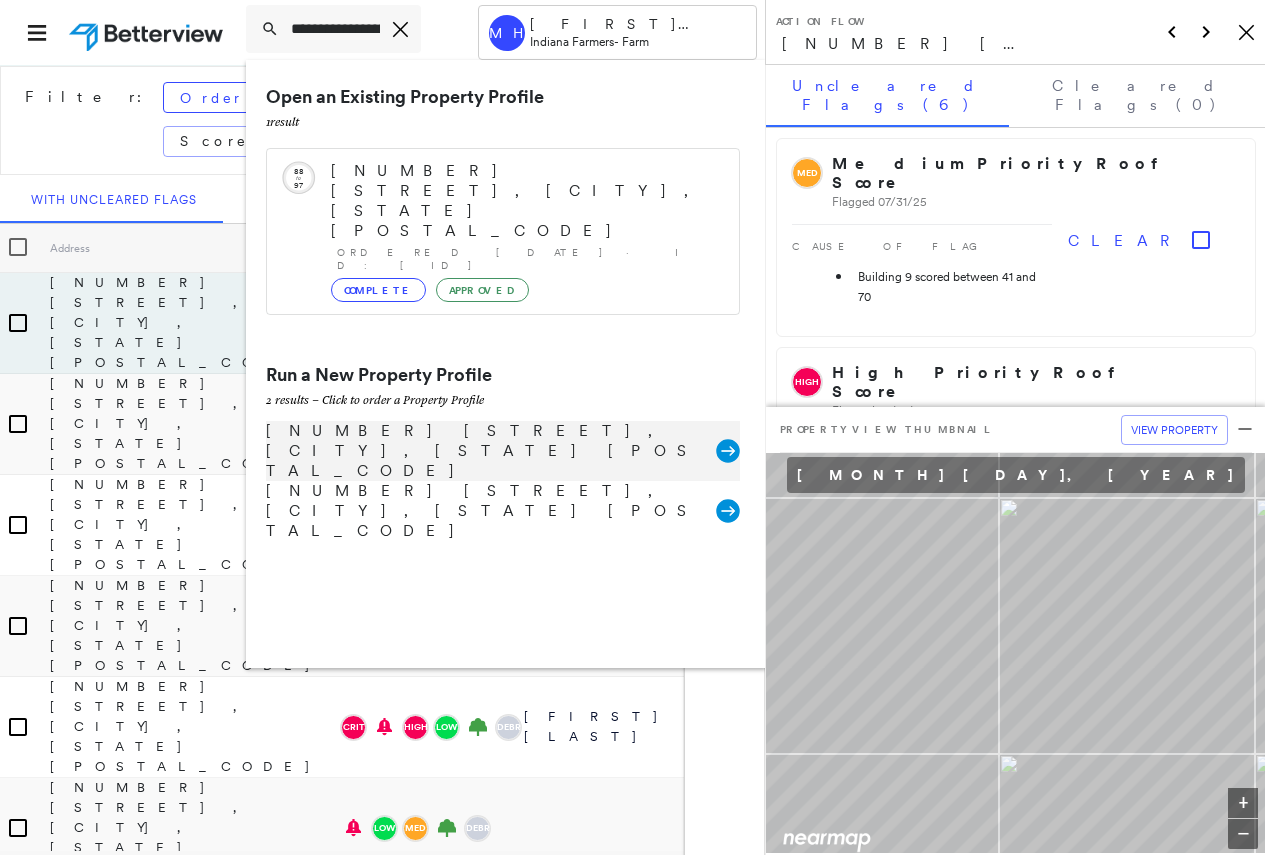 click on "[NUMBER] [STREET], [CITY], [STATE] [POSTAL_CODE]" at bounding box center (491, 451) 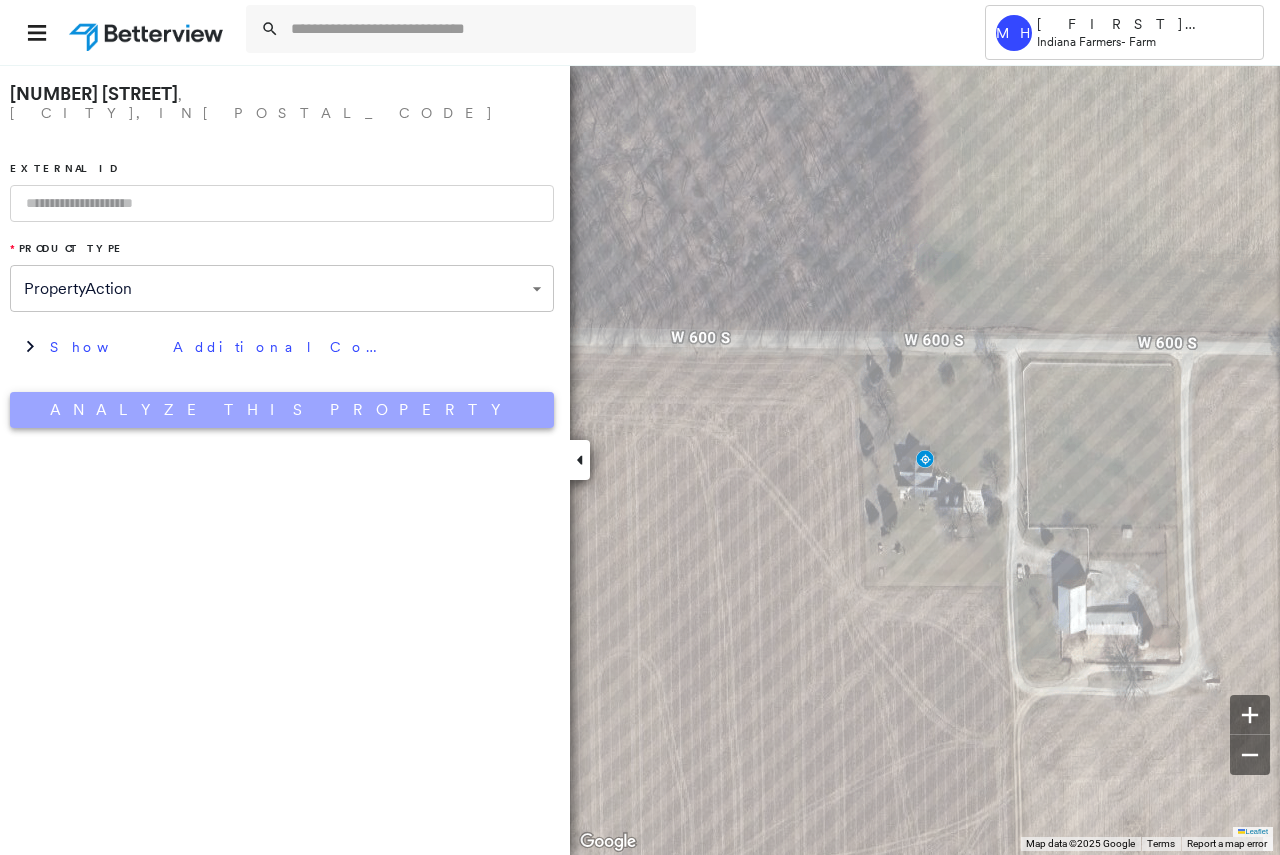 click on "Analyze This Property" at bounding box center (282, 410) 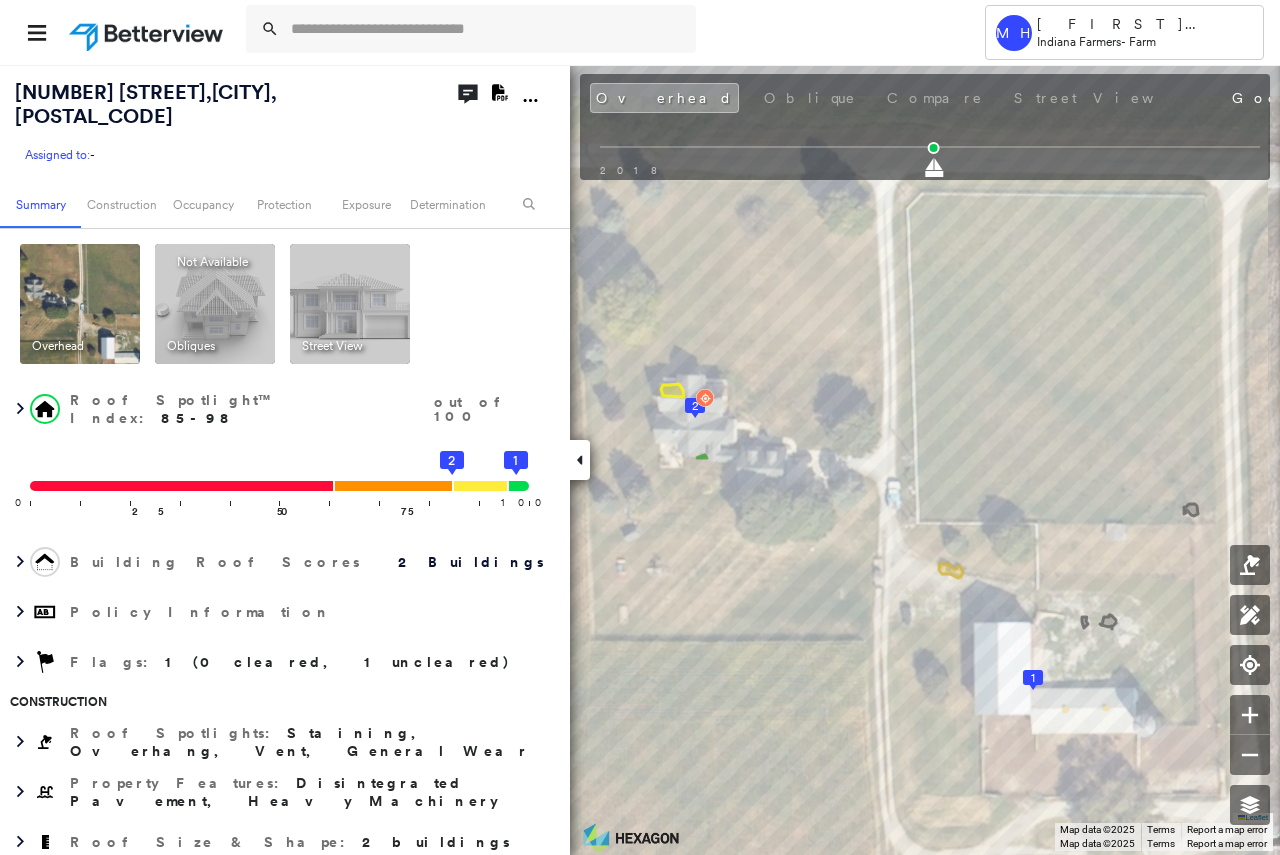 click on "Download PDF Report" 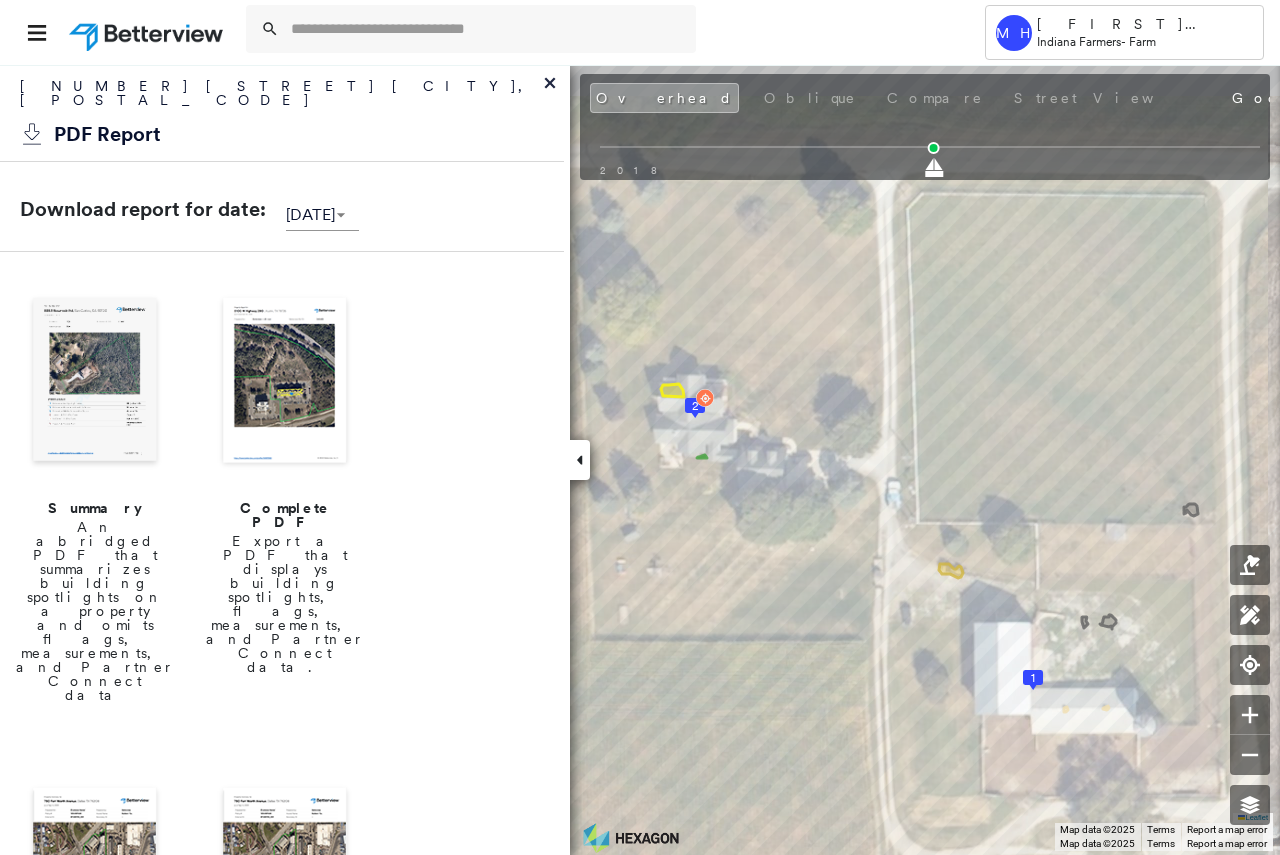 click at bounding box center [285, 382] 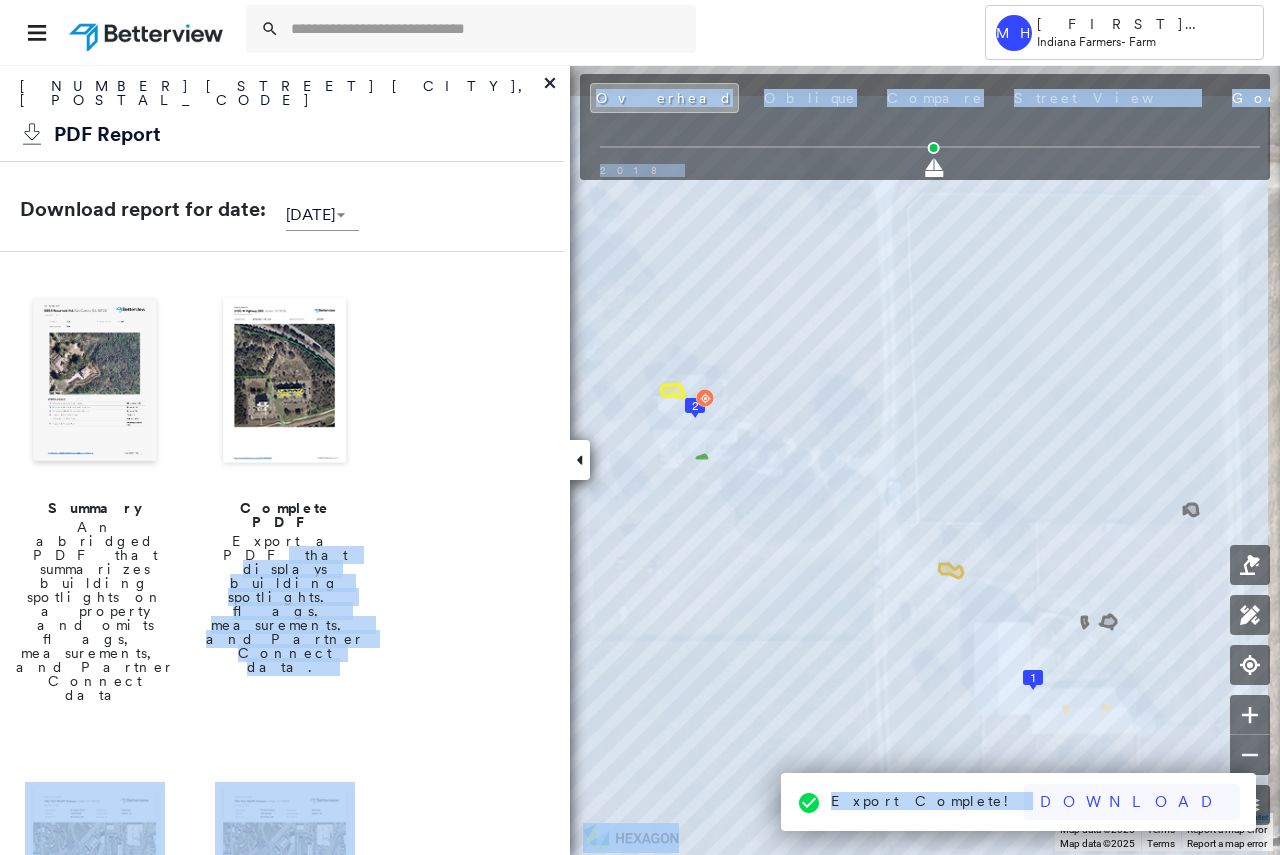 drag, startPoint x: 312, startPoint y: 516, endPoint x: 1201, endPoint y: 792, distance: 930.8582 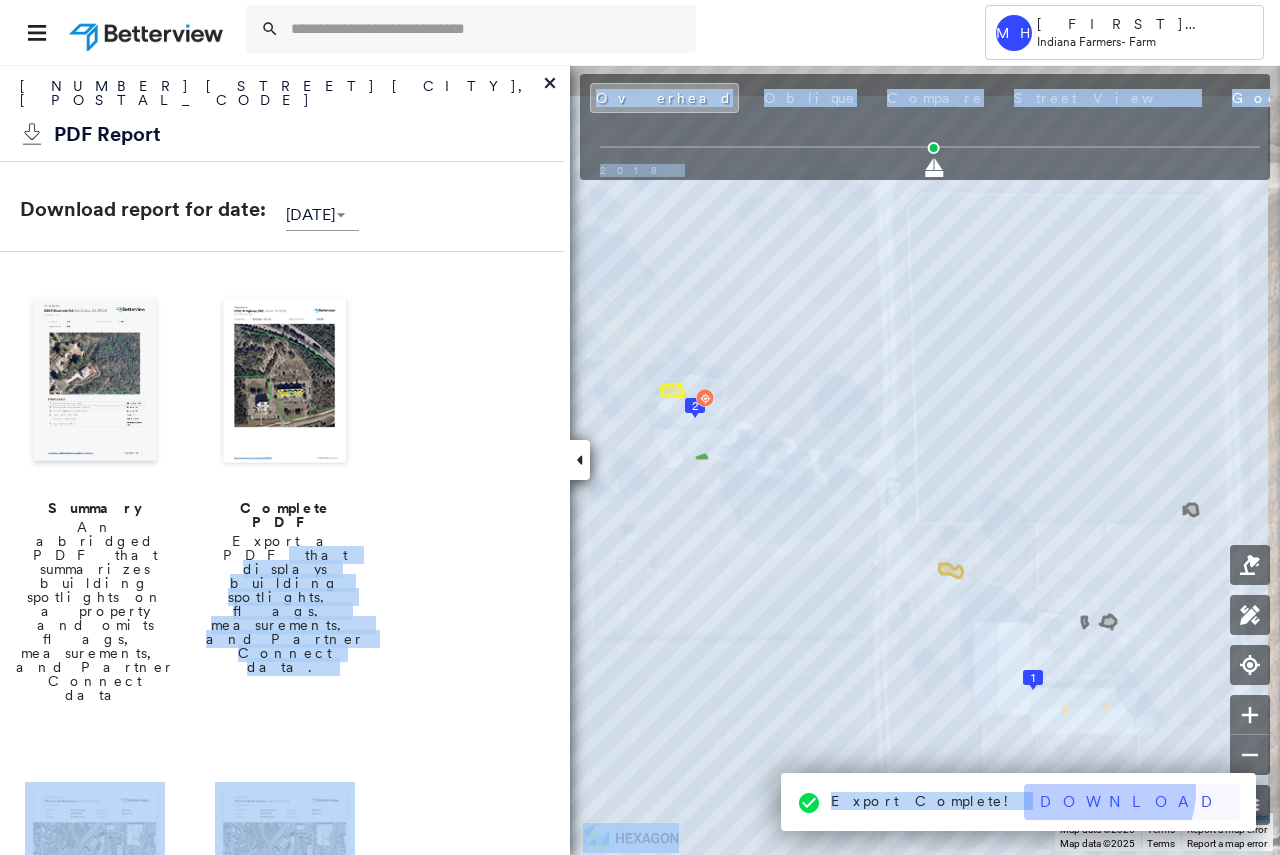 click on "Download" at bounding box center [1132, 802] 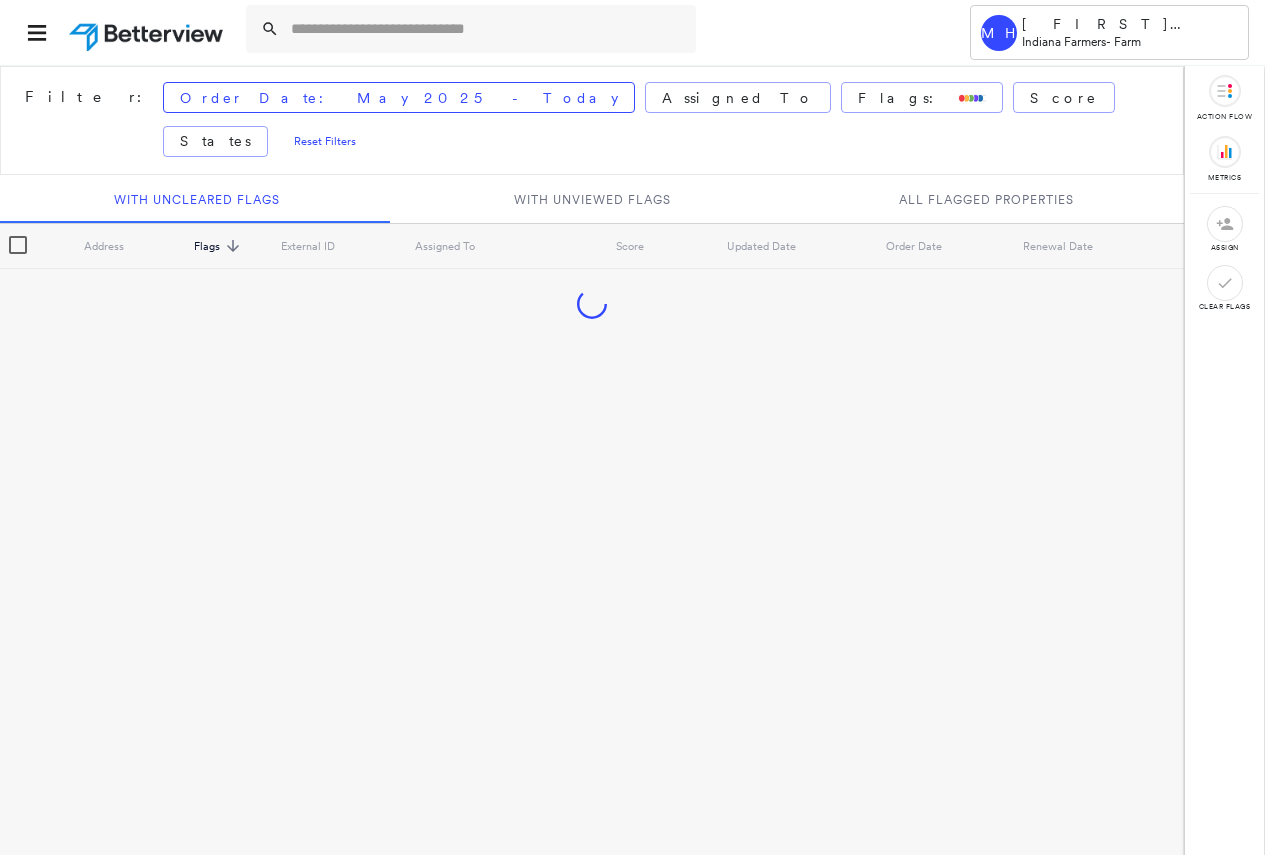 scroll, scrollTop: 0, scrollLeft: 0, axis: both 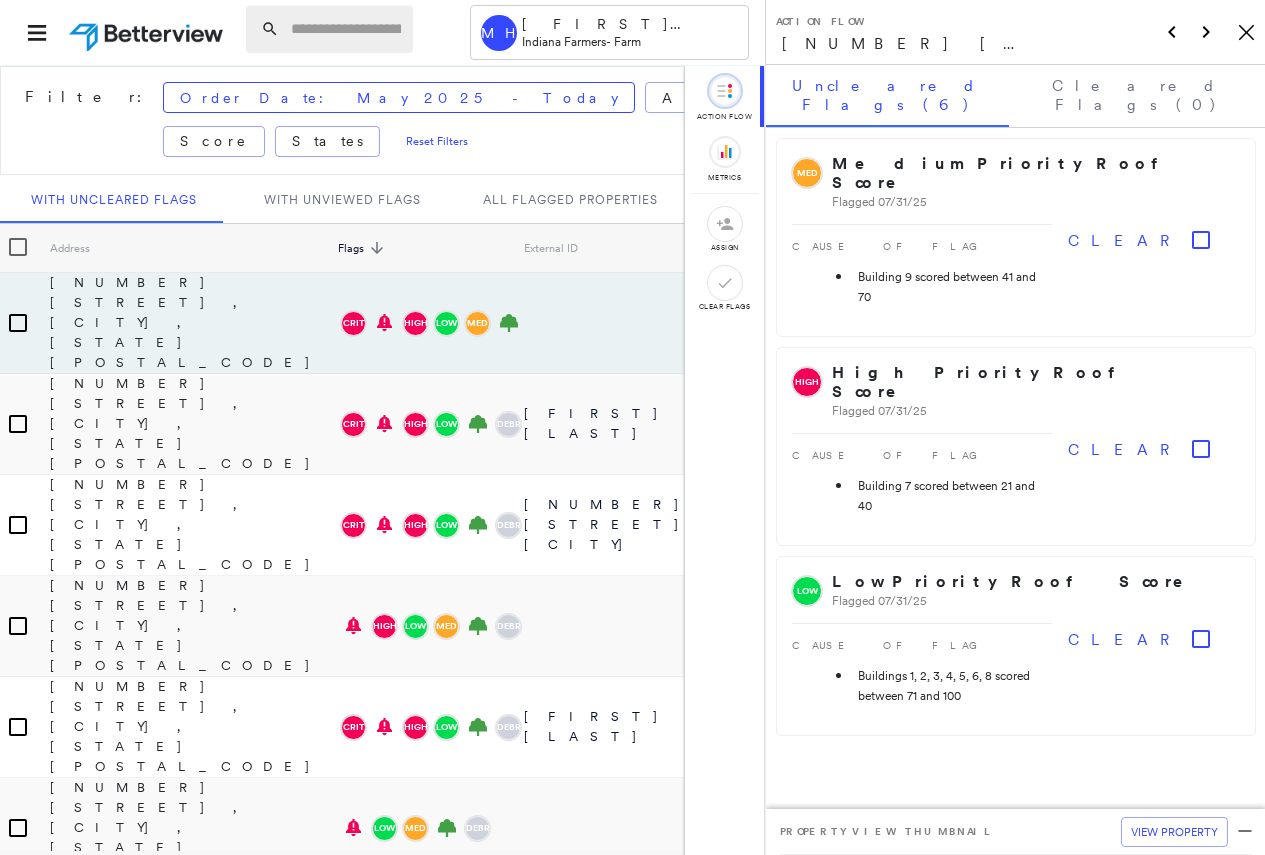 click at bounding box center [346, 29] 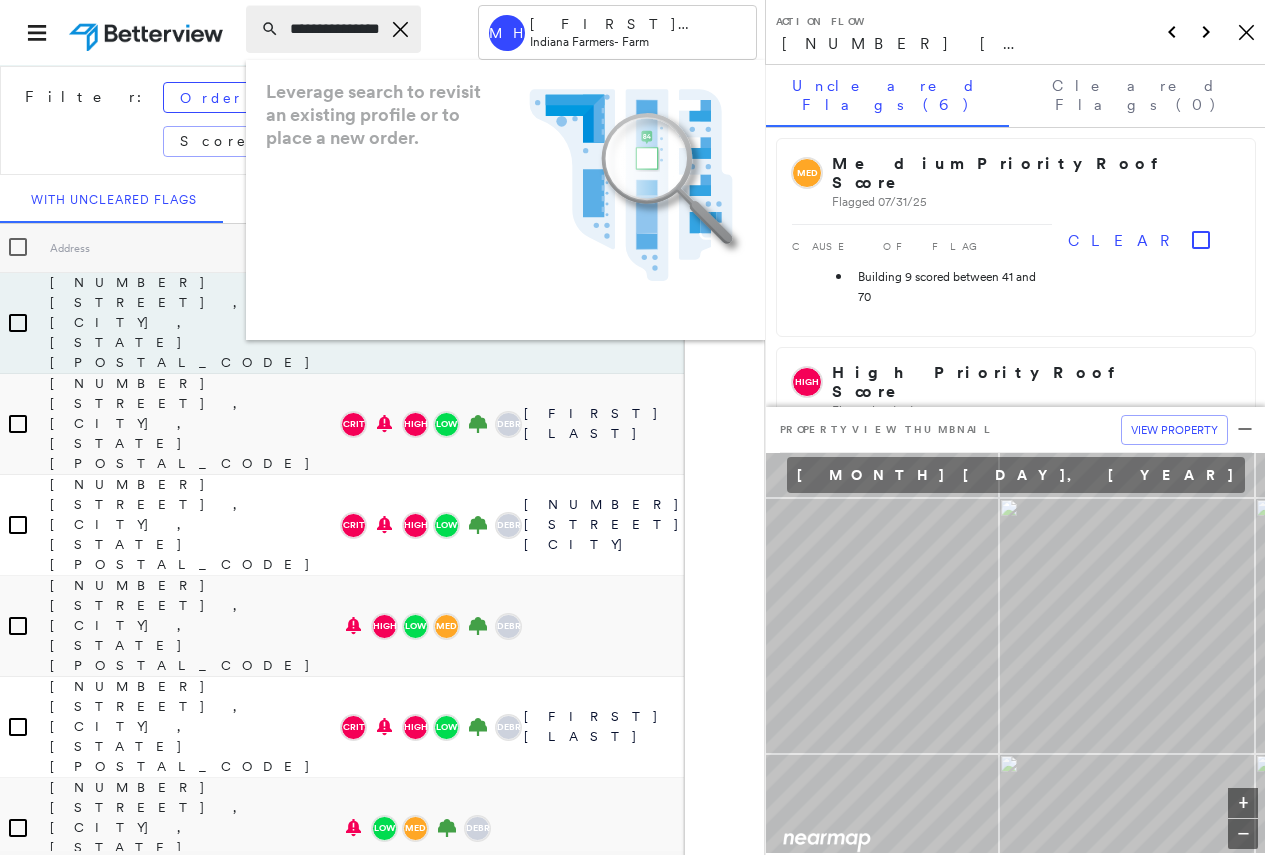 scroll, scrollTop: 0, scrollLeft: 25, axis: horizontal 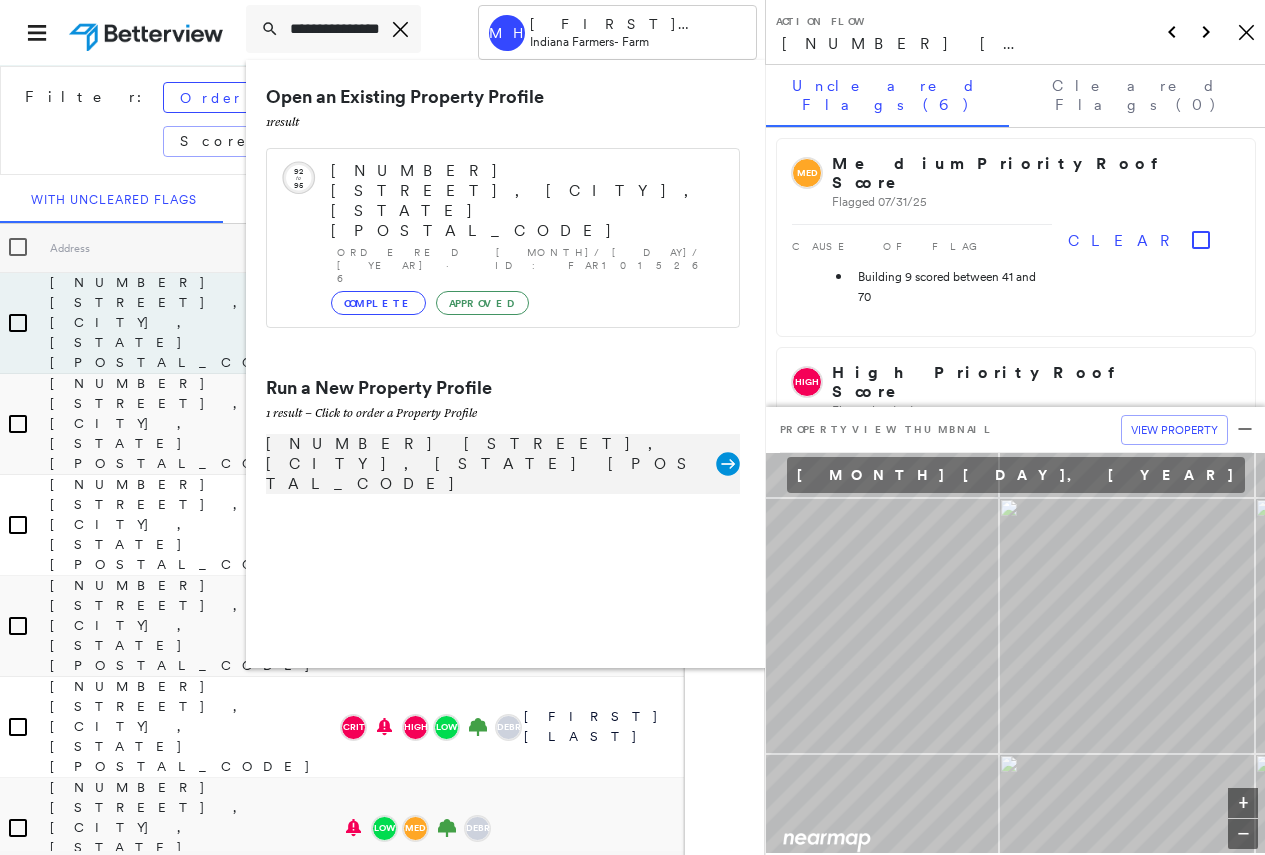 type on "**********" 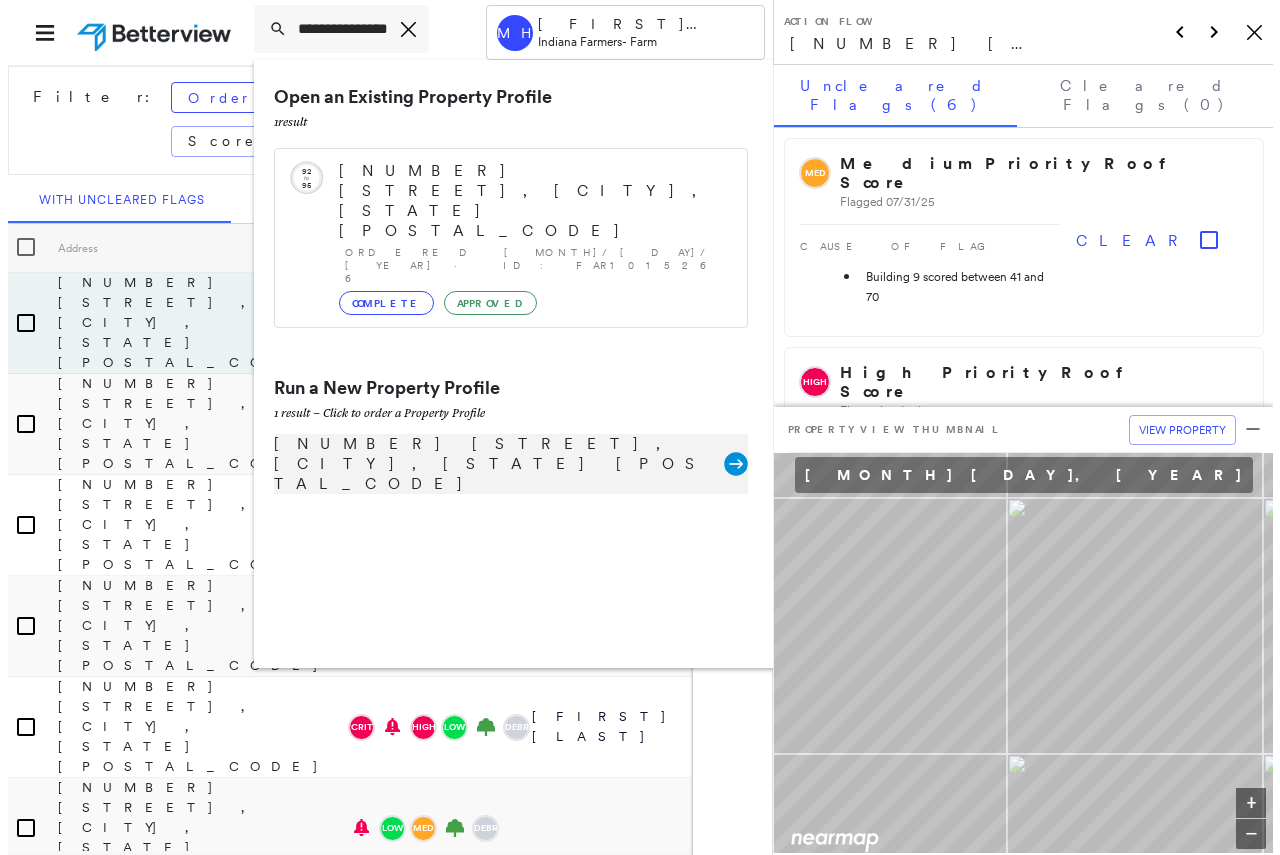 scroll, scrollTop: 0, scrollLeft: 0, axis: both 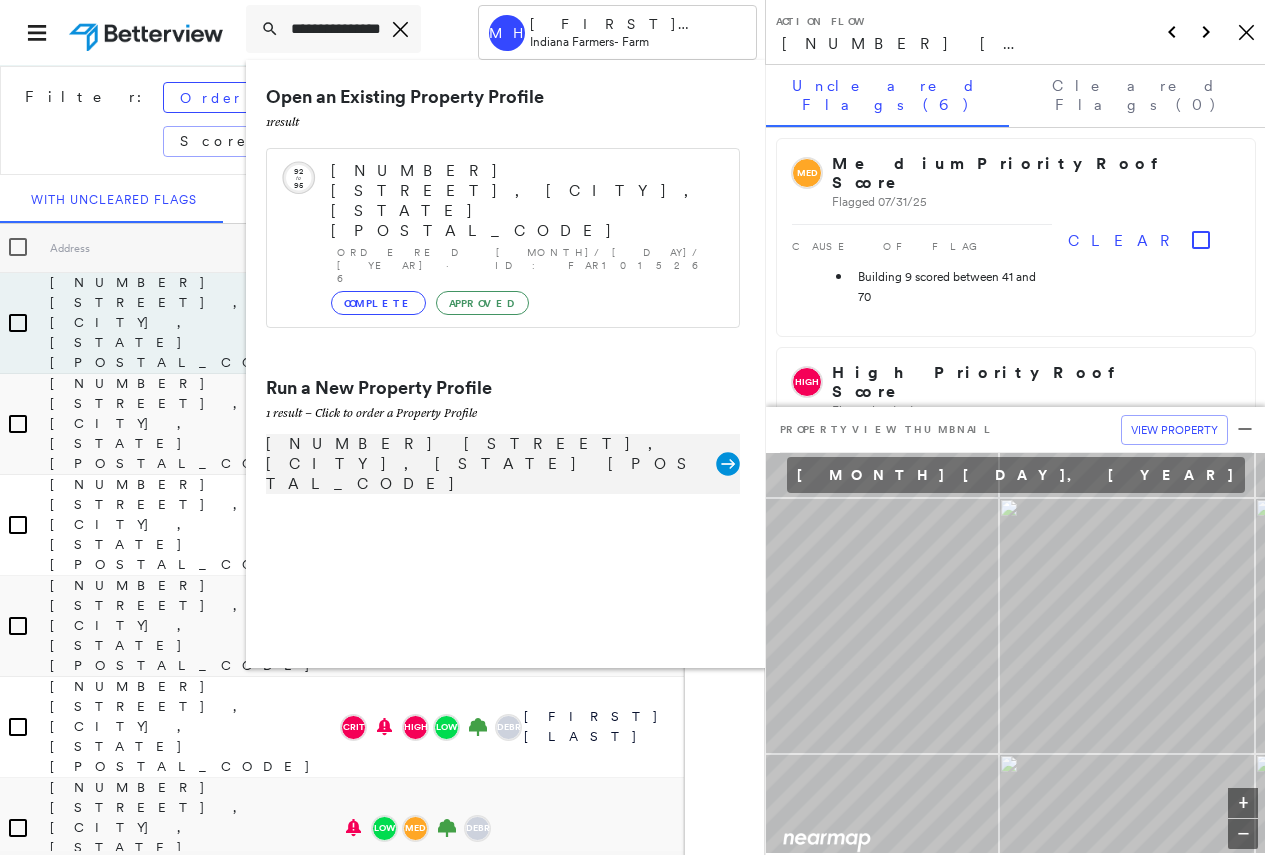 click on "[NUMBER] [STREET], [CITY], [STATE] [POSTAL_CODE]" at bounding box center (491, 464) 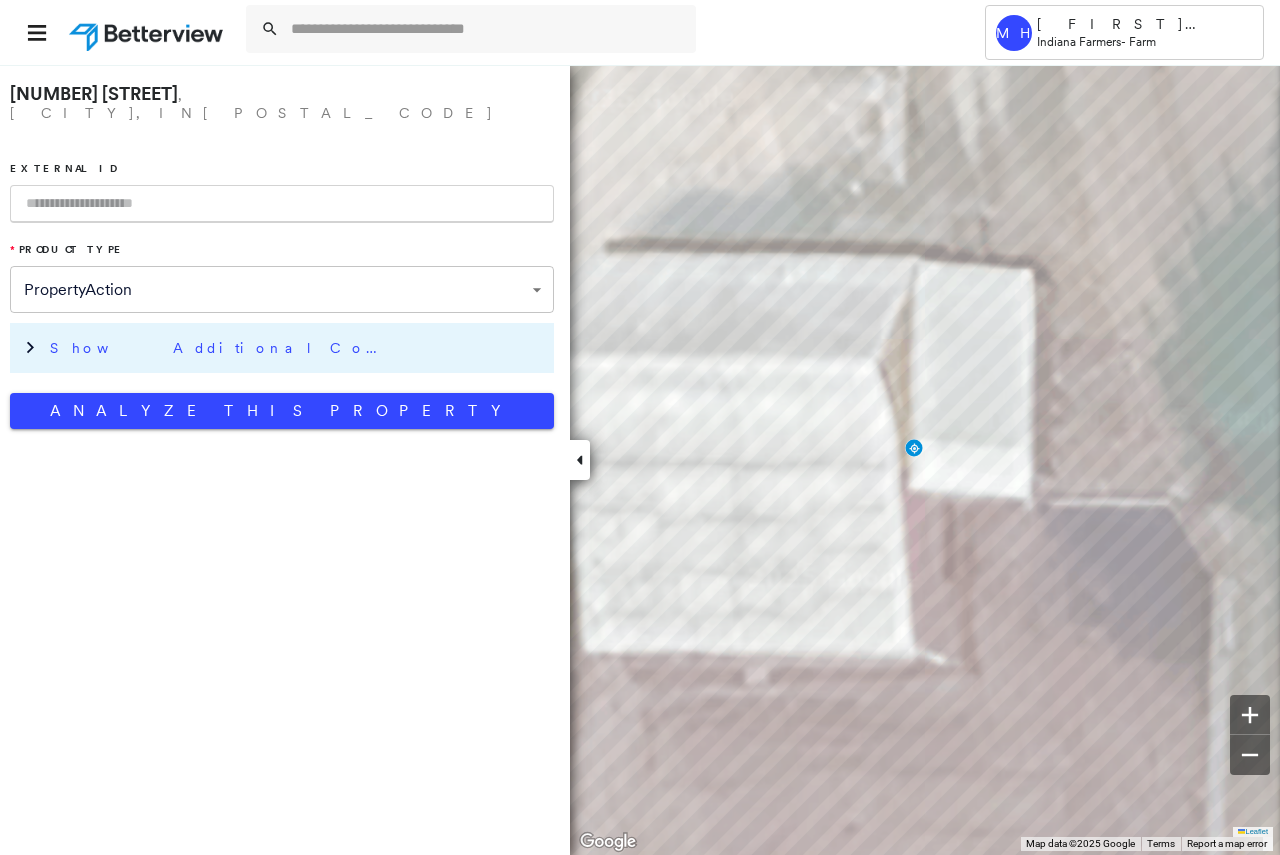 click on "Show Additional Company Data" at bounding box center (297, 348) 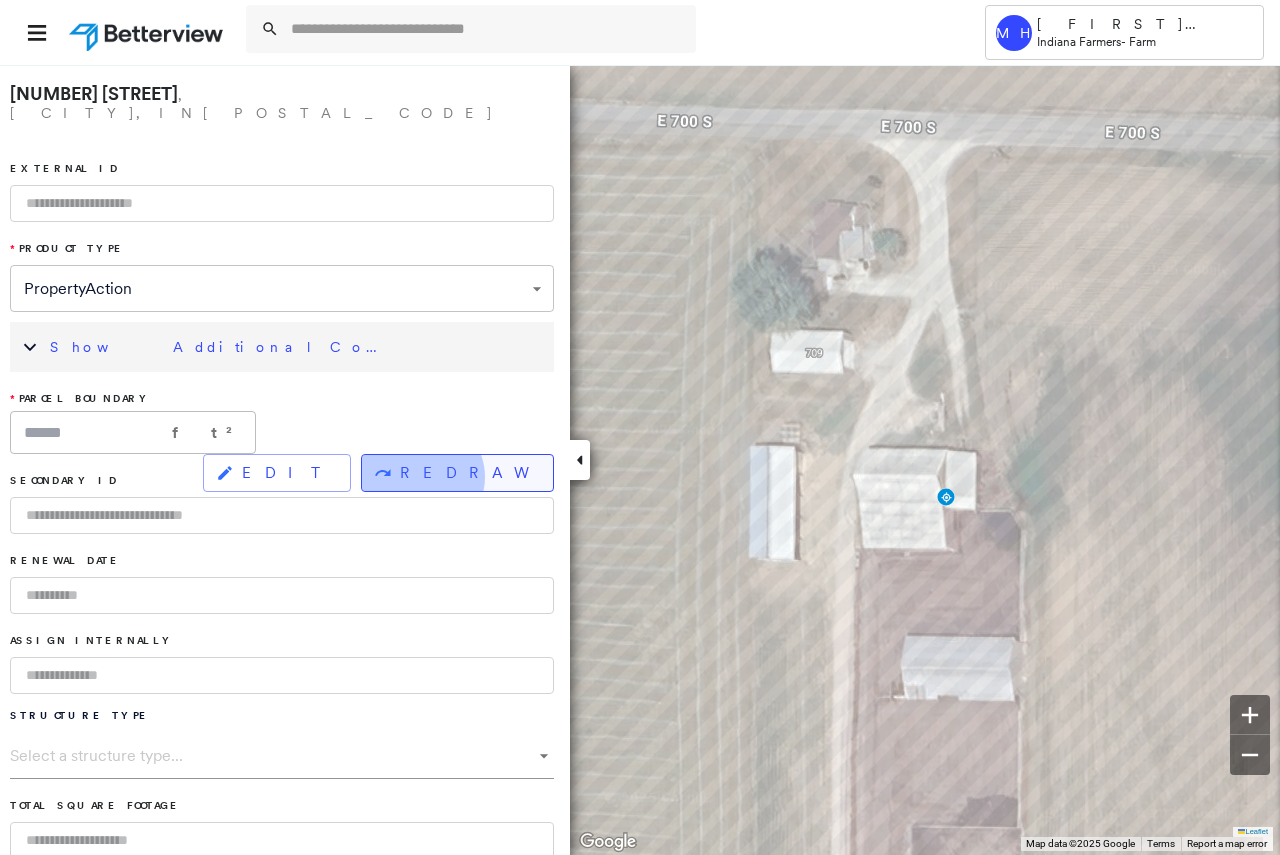 click on "REDRAW" at bounding box center (468, 473) 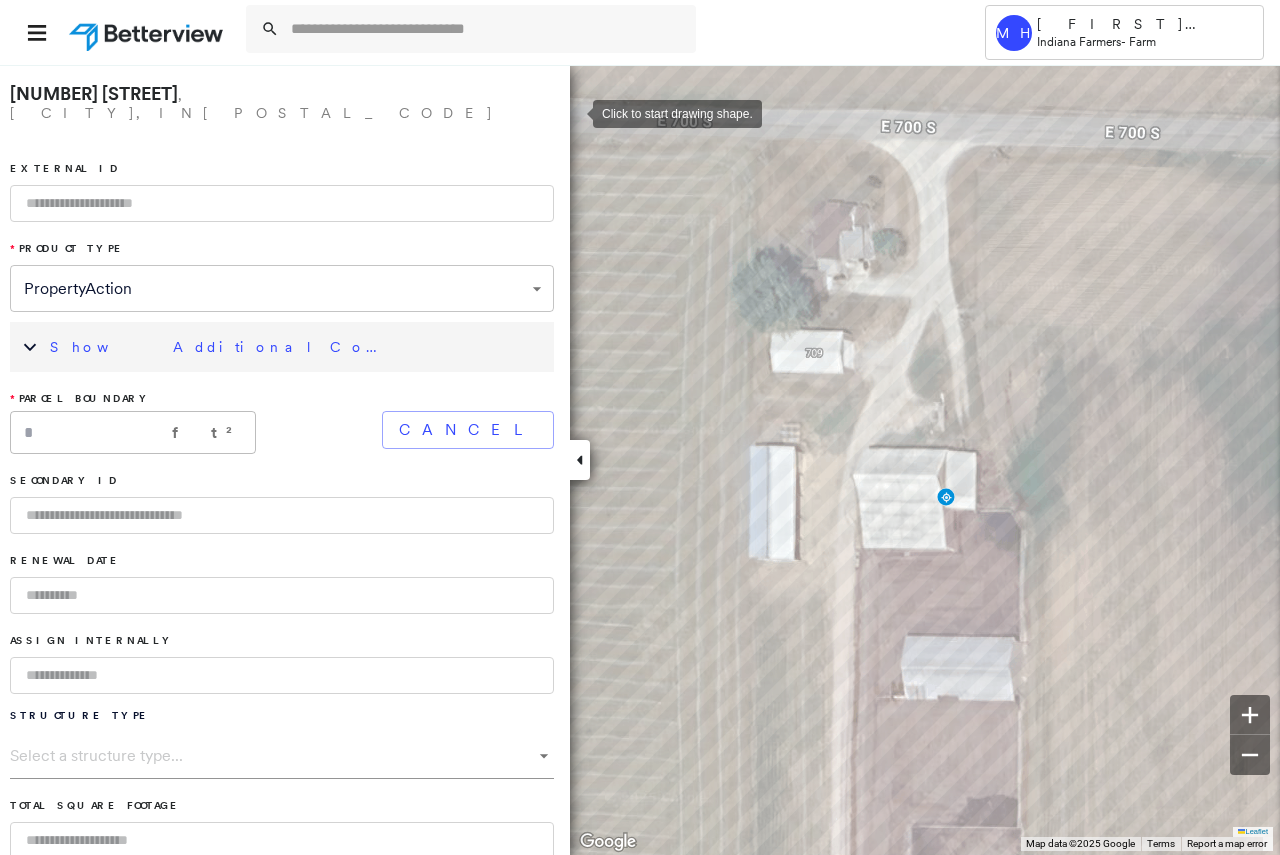 drag, startPoint x: 573, startPoint y: 112, endPoint x: 605, endPoint y: 111, distance: 32.01562 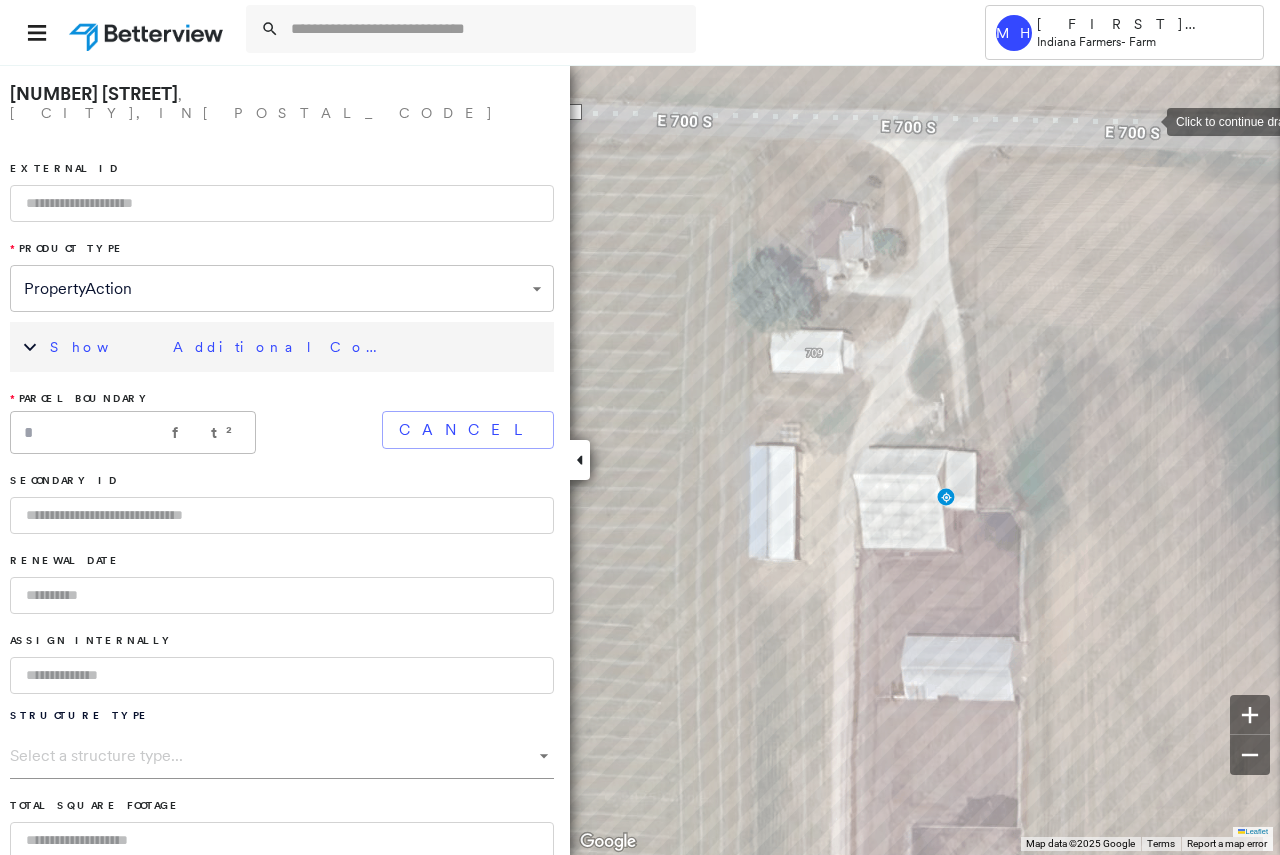 click at bounding box center (1147, 120) 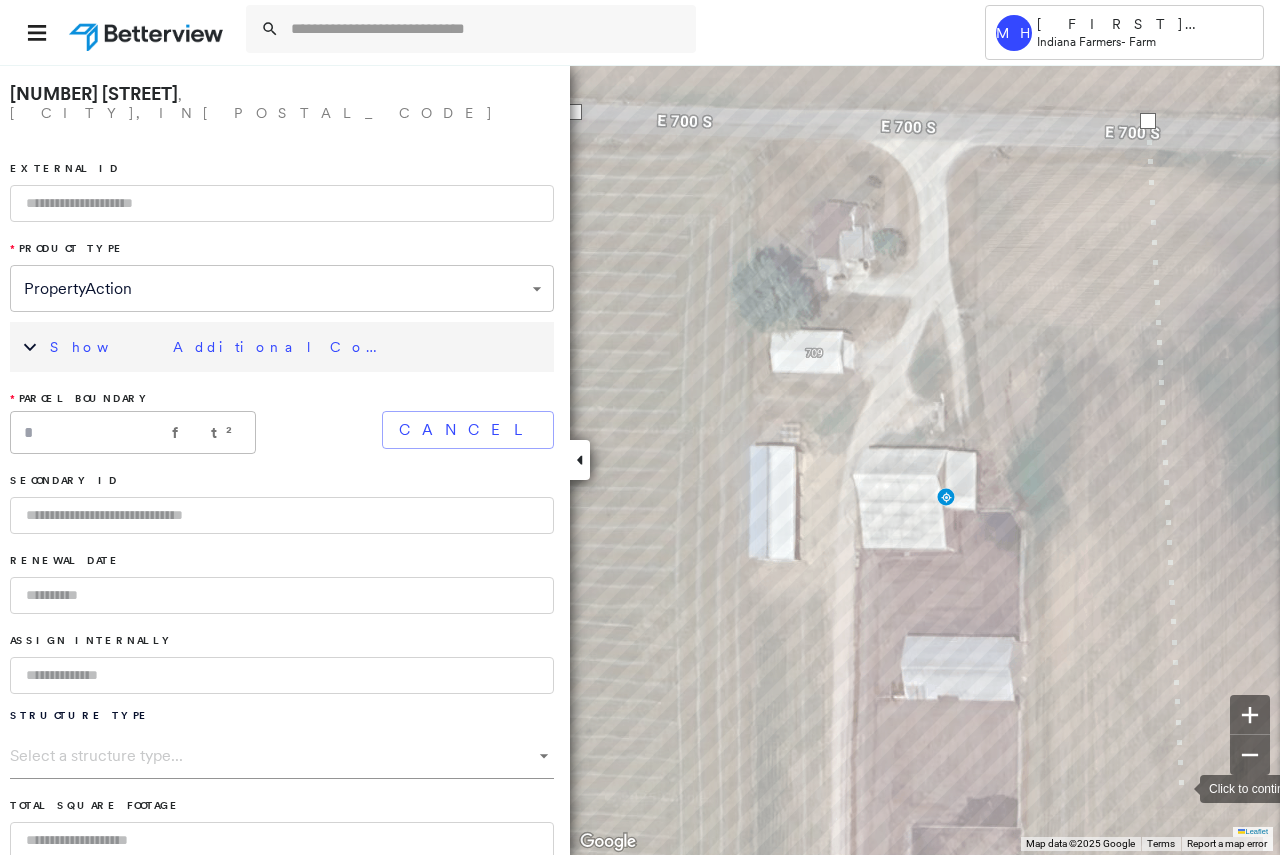 click at bounding box center (1180, 787) 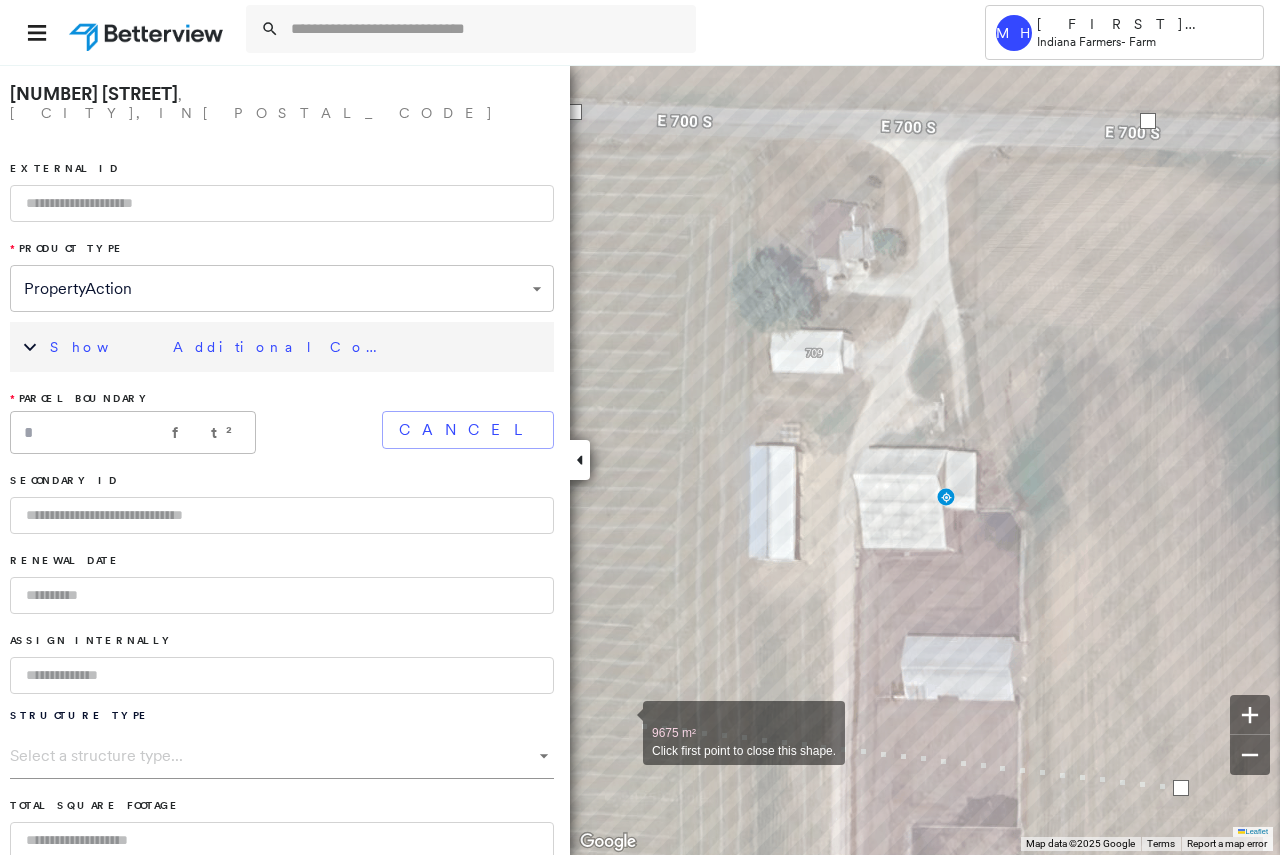 click at bounding box center [623, 722] 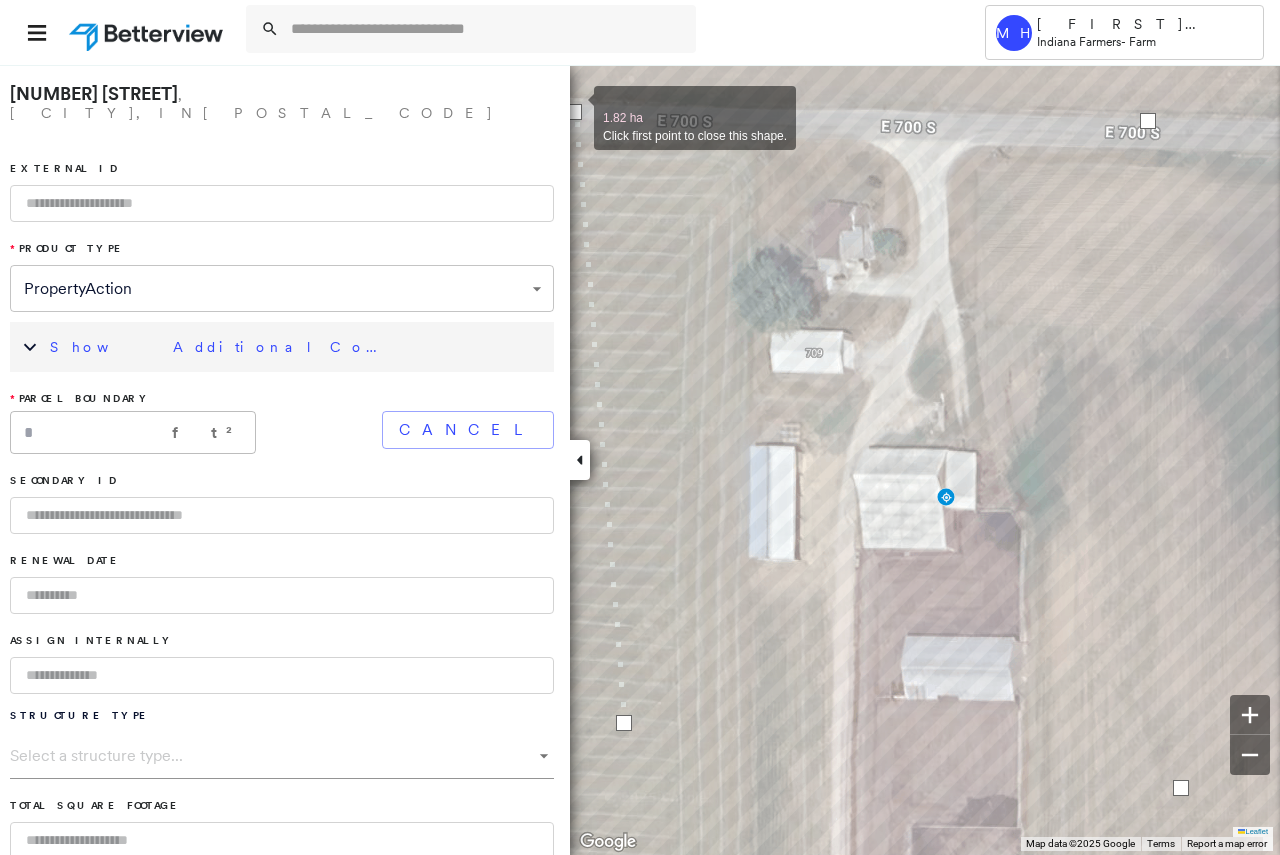 click at bounding box center [574, 112] 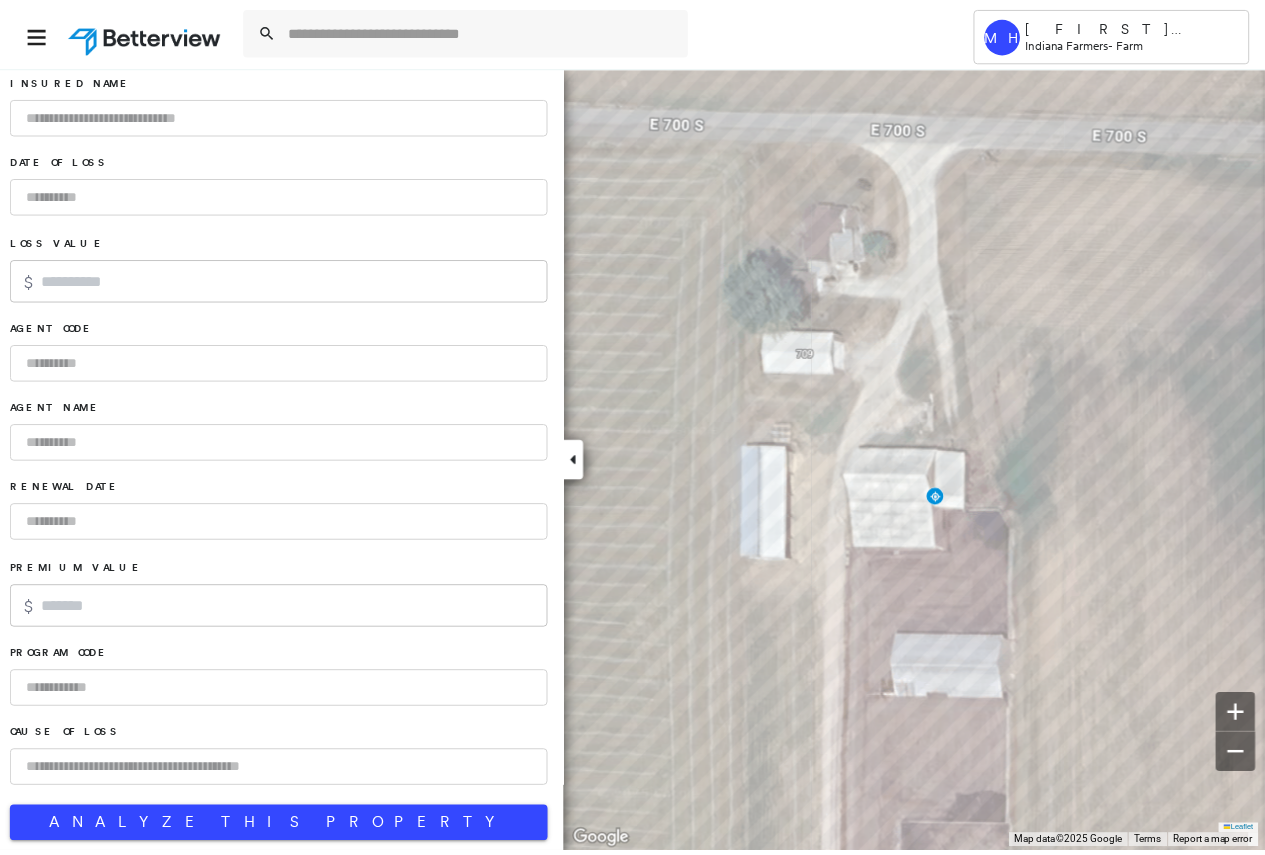 scroll, scrollTop: 1198, scrollLeft: 0, axis: vertical 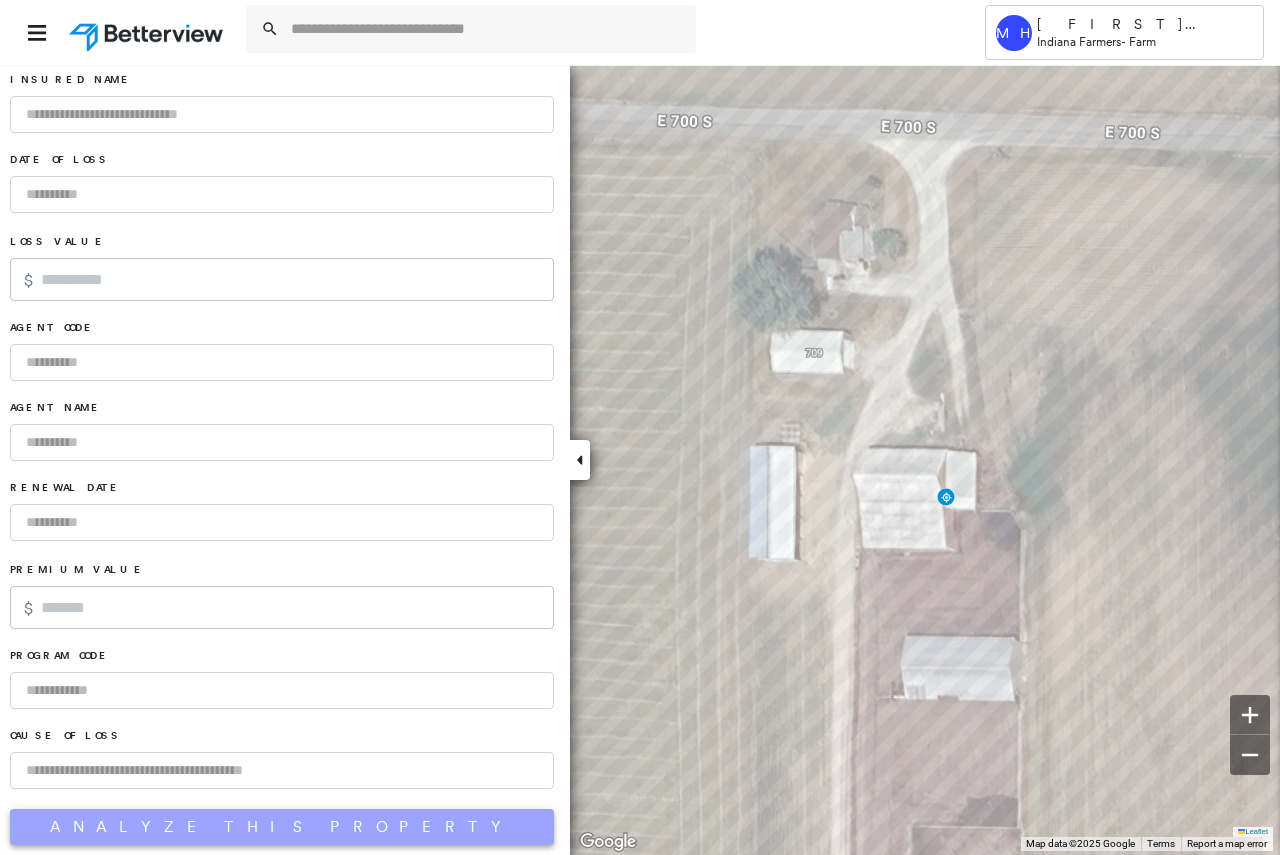 click on "Analyze This Property" at bounding box center [282, 827] 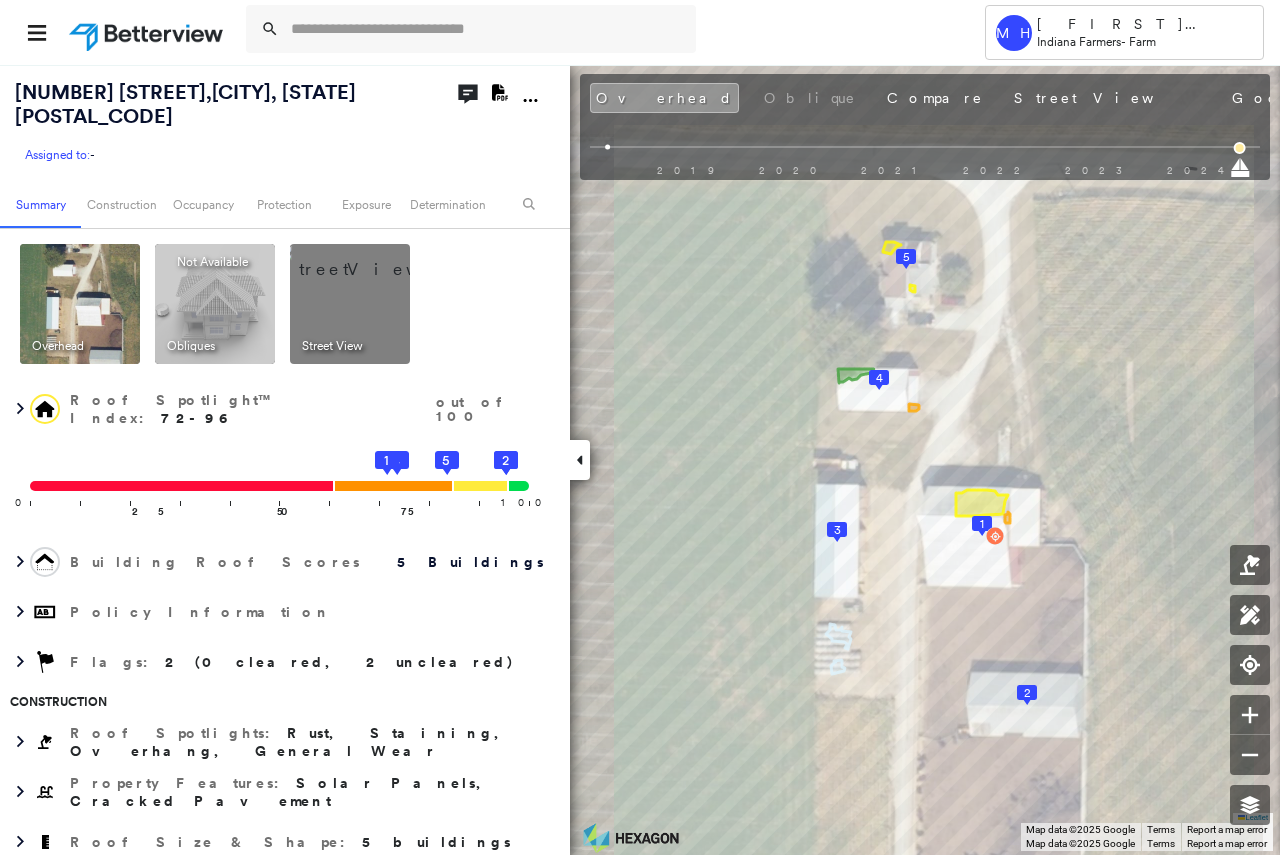 click 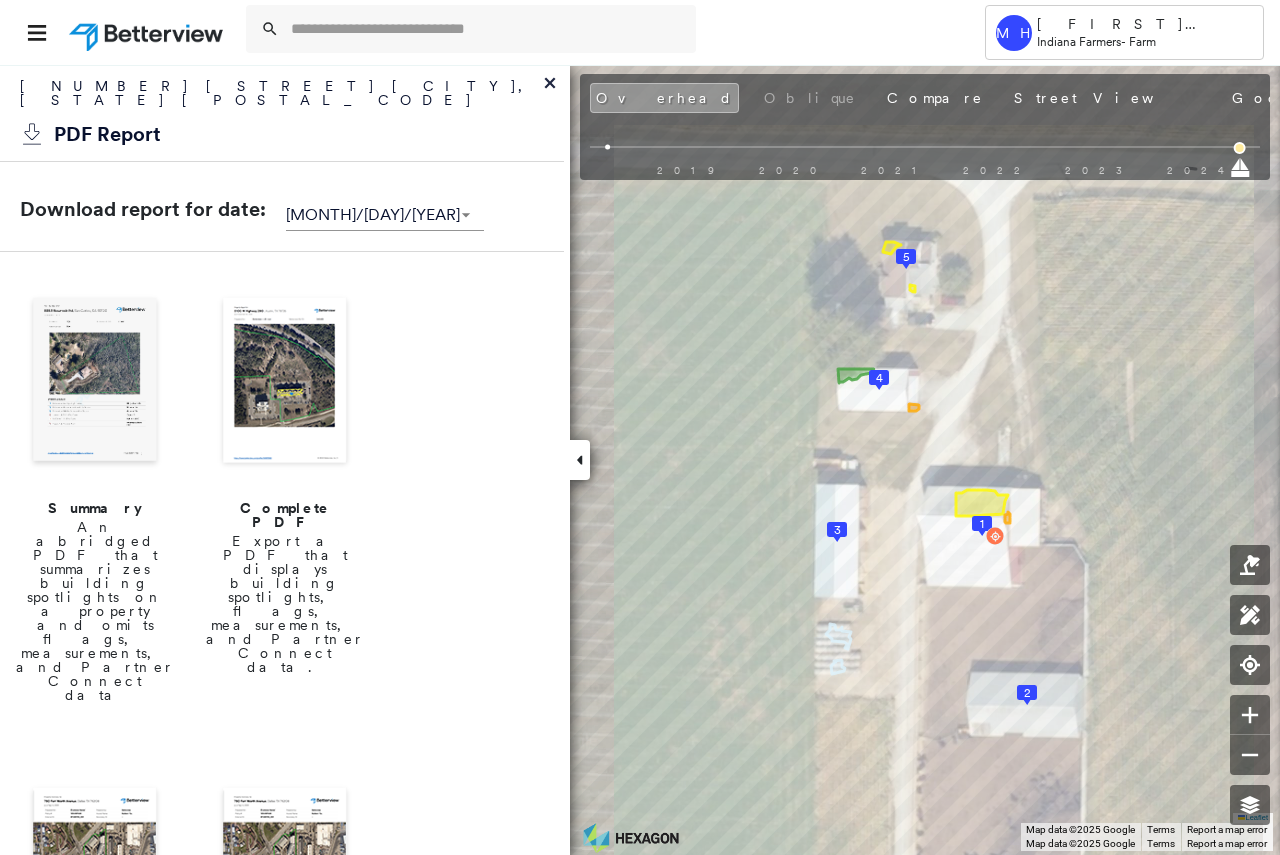 click on "Export a PDF that displays building spotlights, flags, measurements, and Partner Connect data." at bounding box center [285, 604] 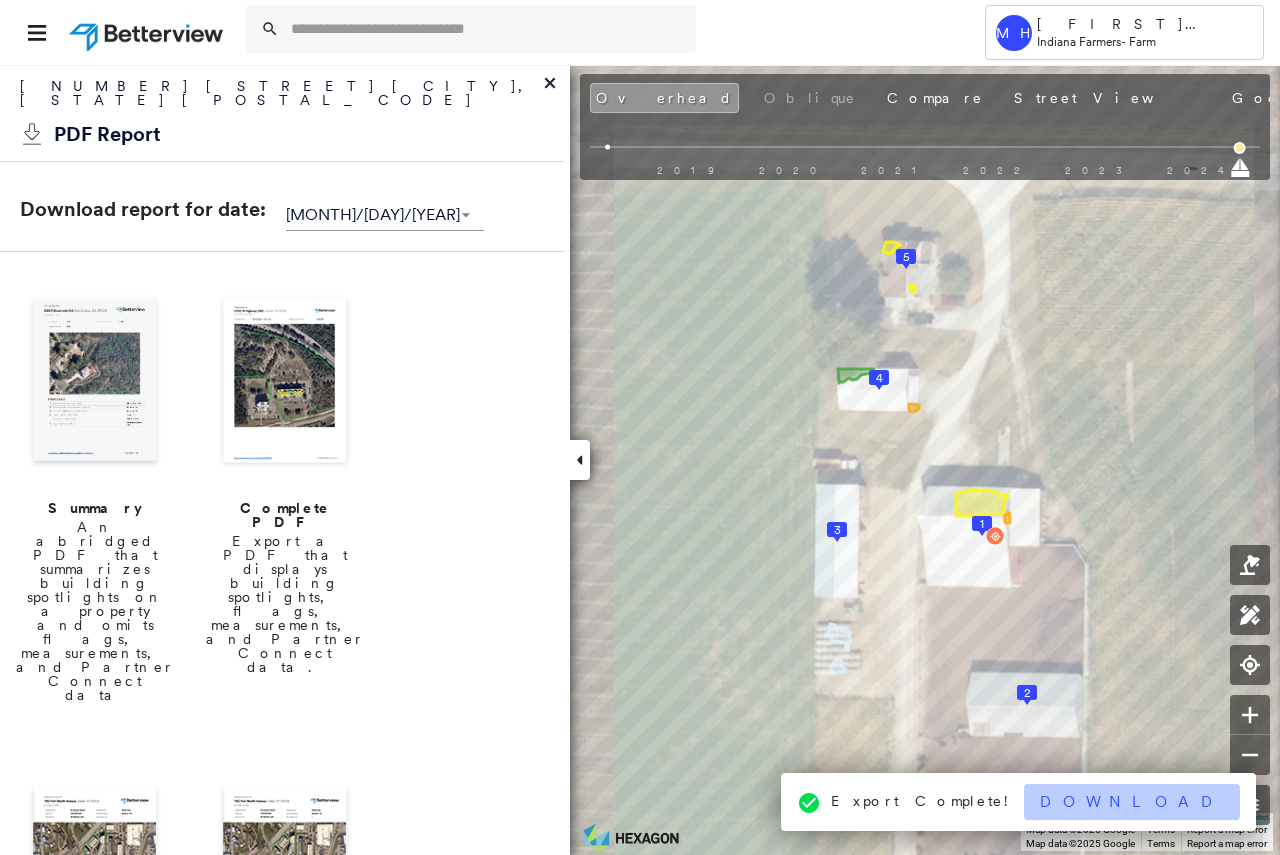 click on "Download" at bounding box center [1132, 802] 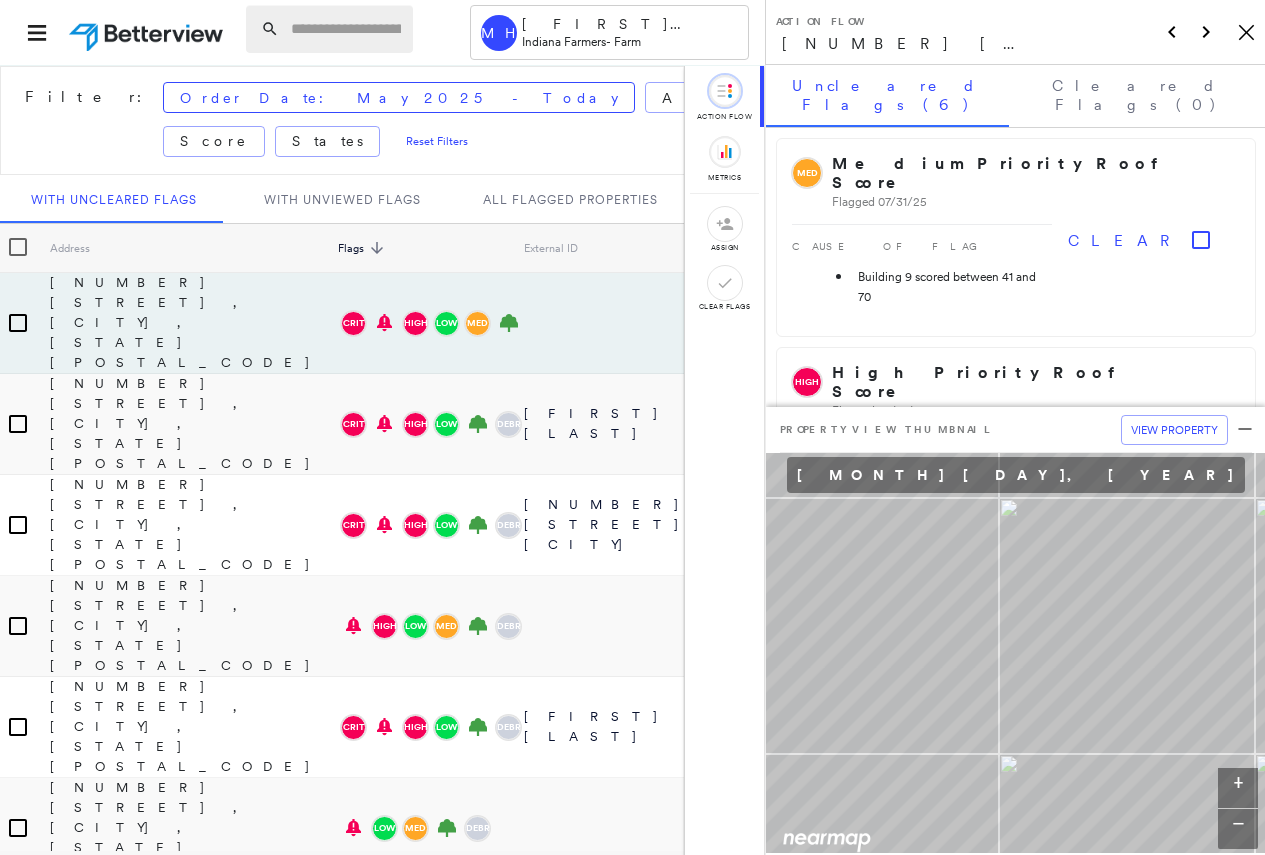drag, startPoint x: 289, startPoint y: 20, endPoint x: 299, endPoint y: 30, distance: 14.142136 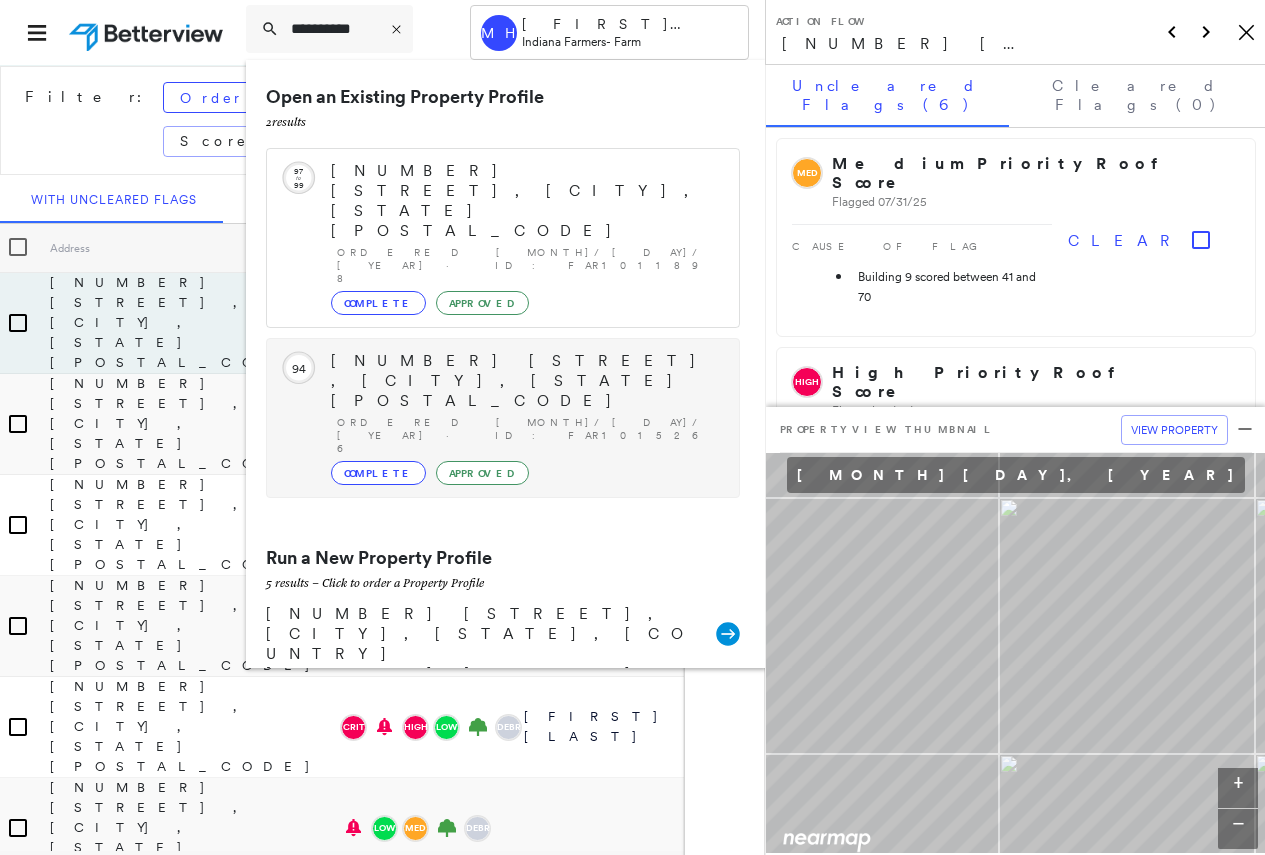 type on "*********" 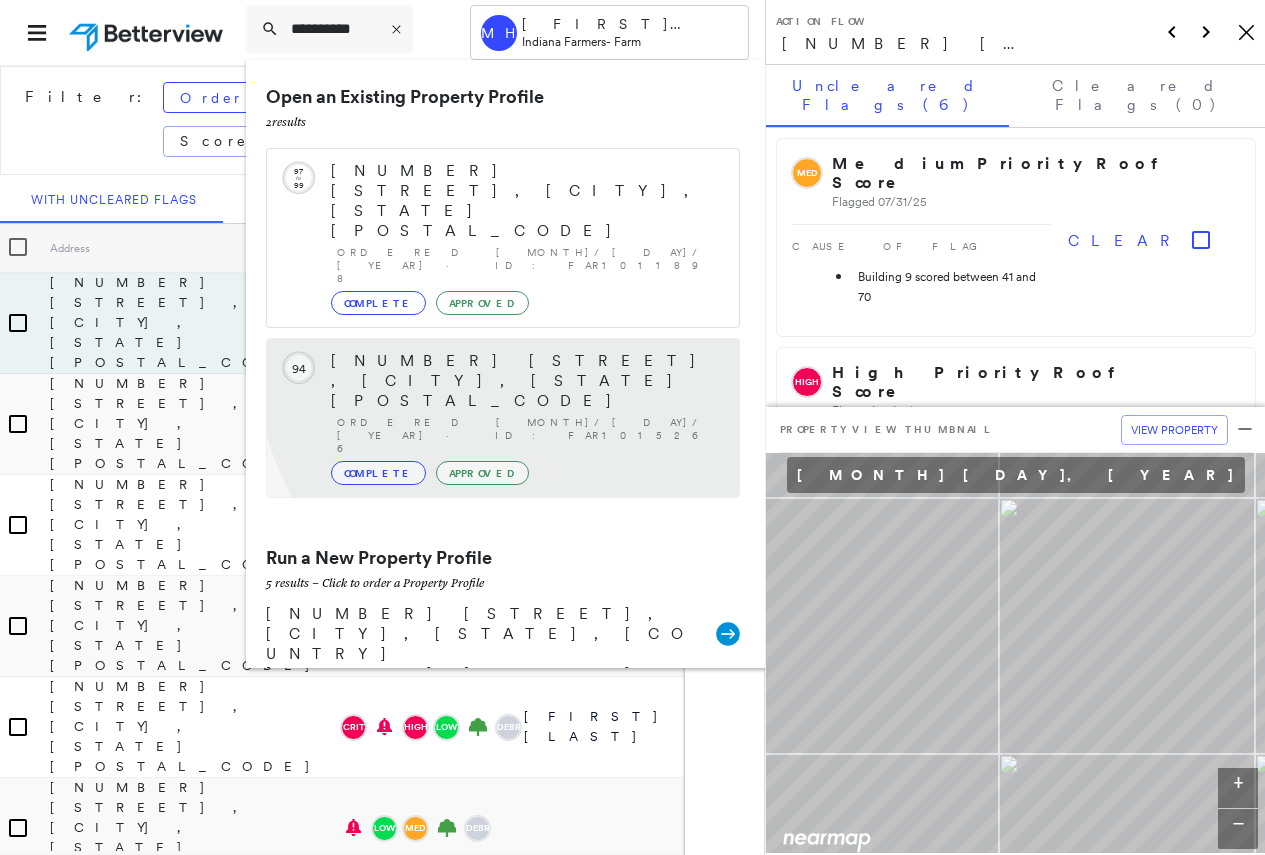 click on "[NUMBER] [STREET] , [CITY], [STATE] [POSTAL_CODE]" at bounding box center (525, 381) 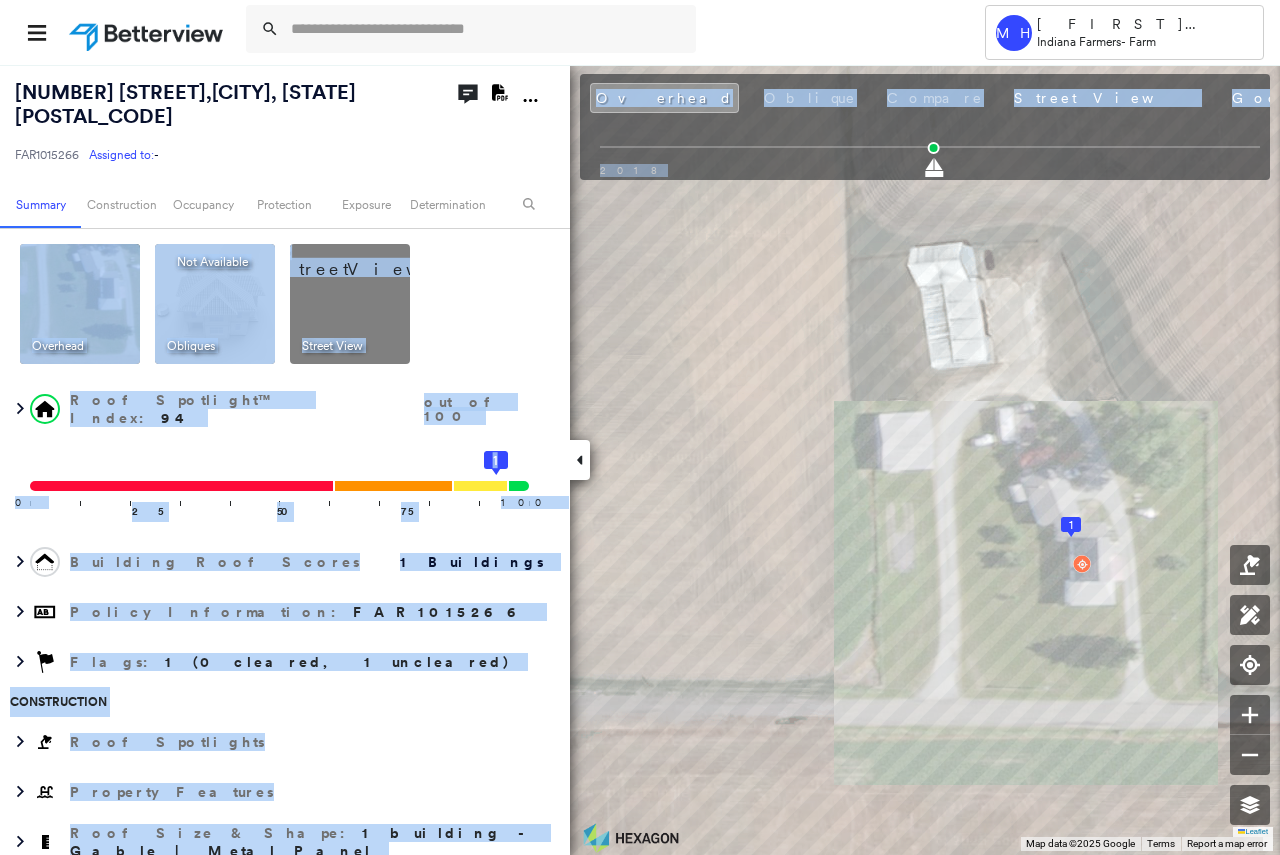 drag, startPoint x: 500, startPoint y: 99, endPoint x: 620, endPoint y: 171, distance: 139.94284 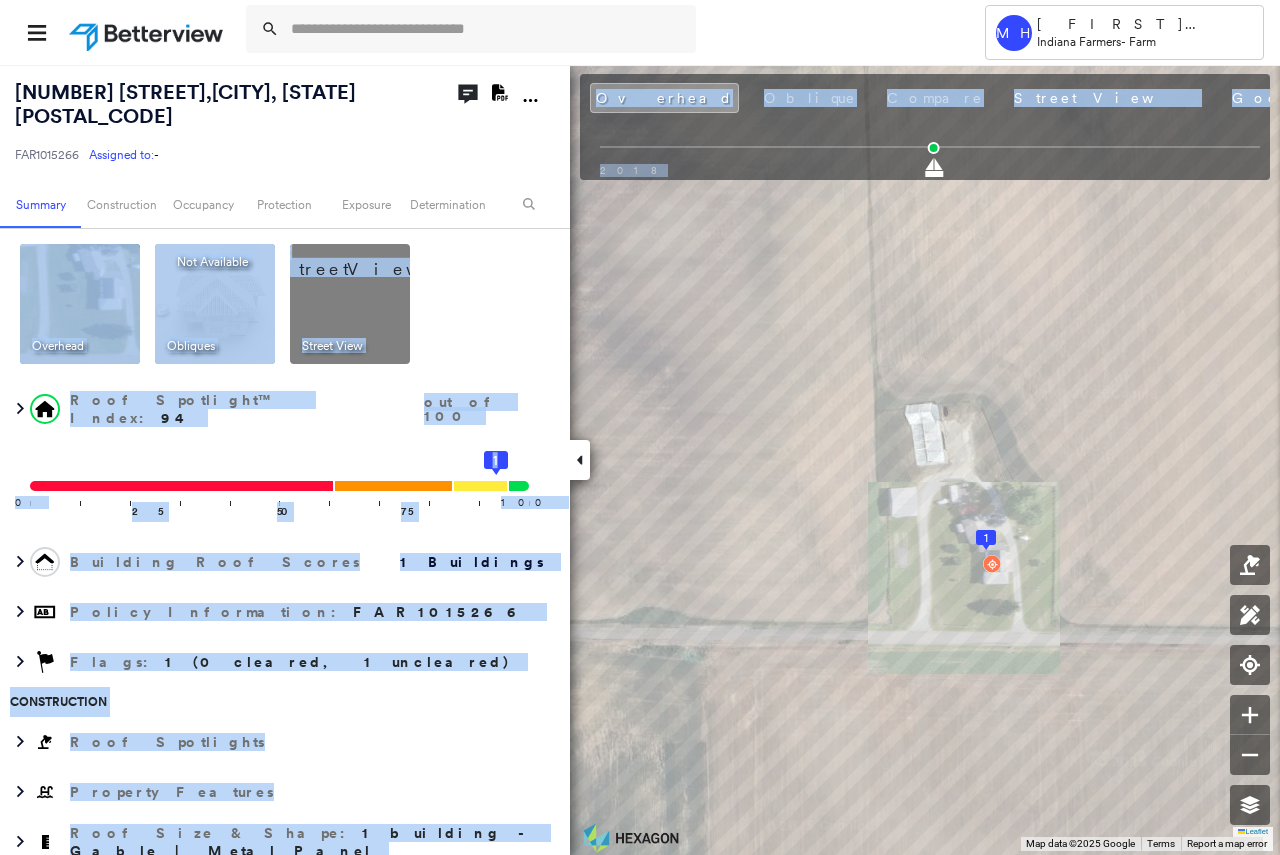click on "Construction" at bounding box center [277, 702] 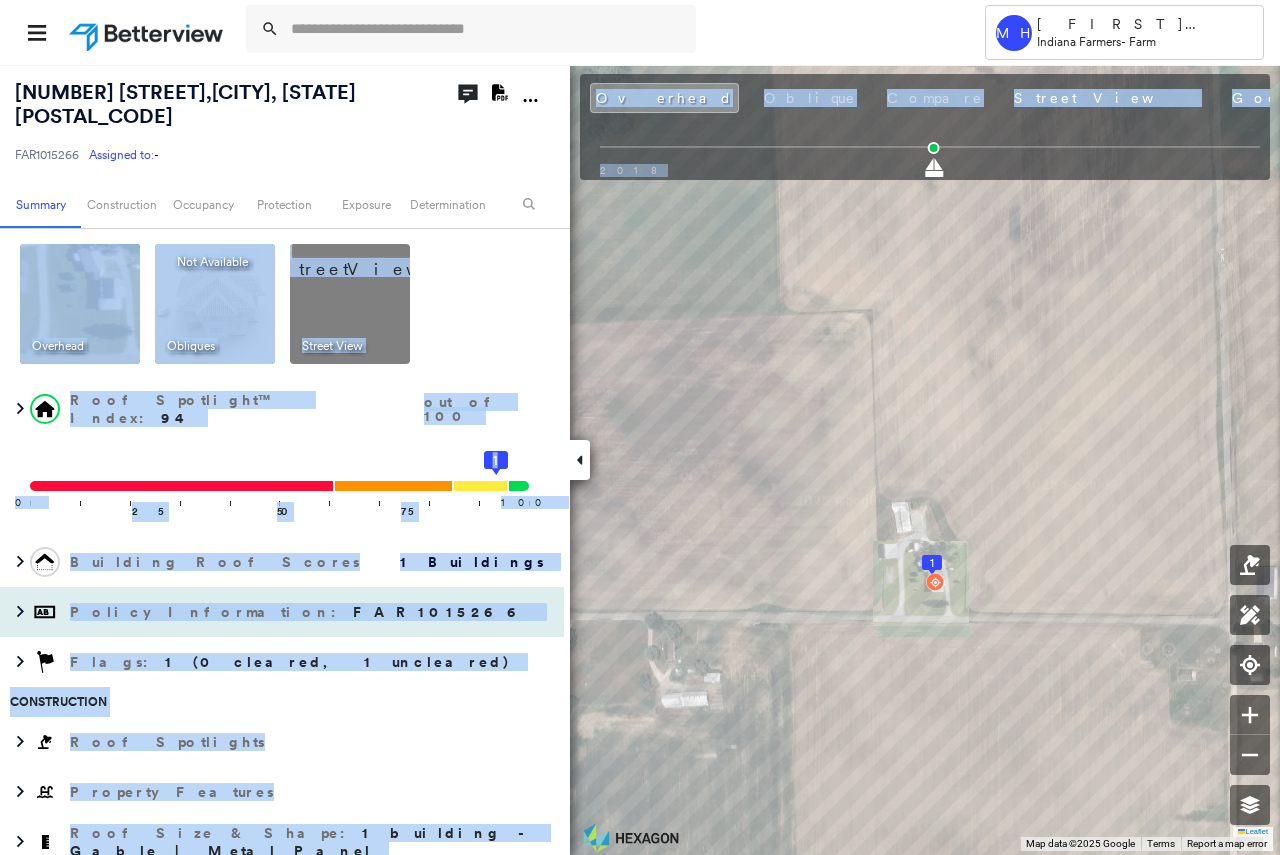 click on "Policy Information : FAR1015266" at bounding box center (282, 612) 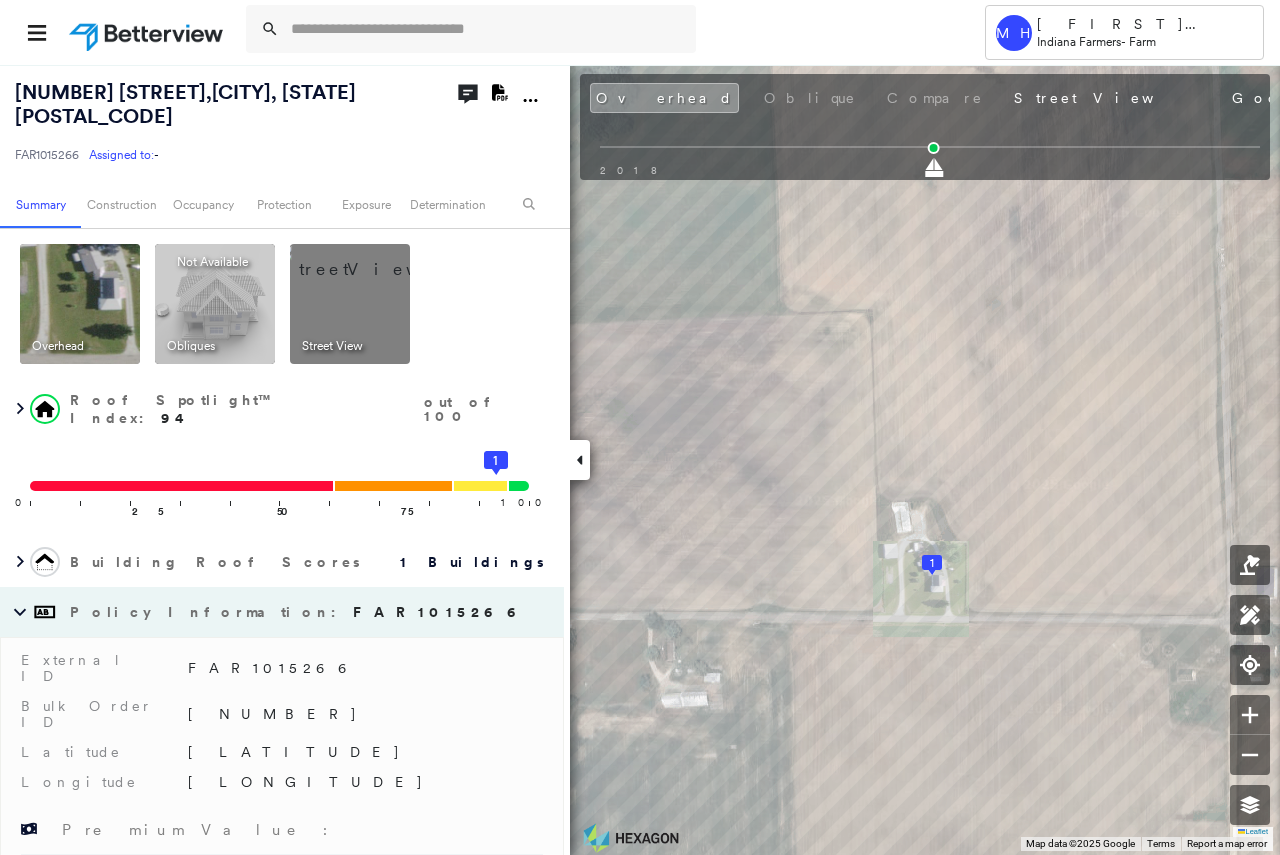 click at bounding box center (374, 259) 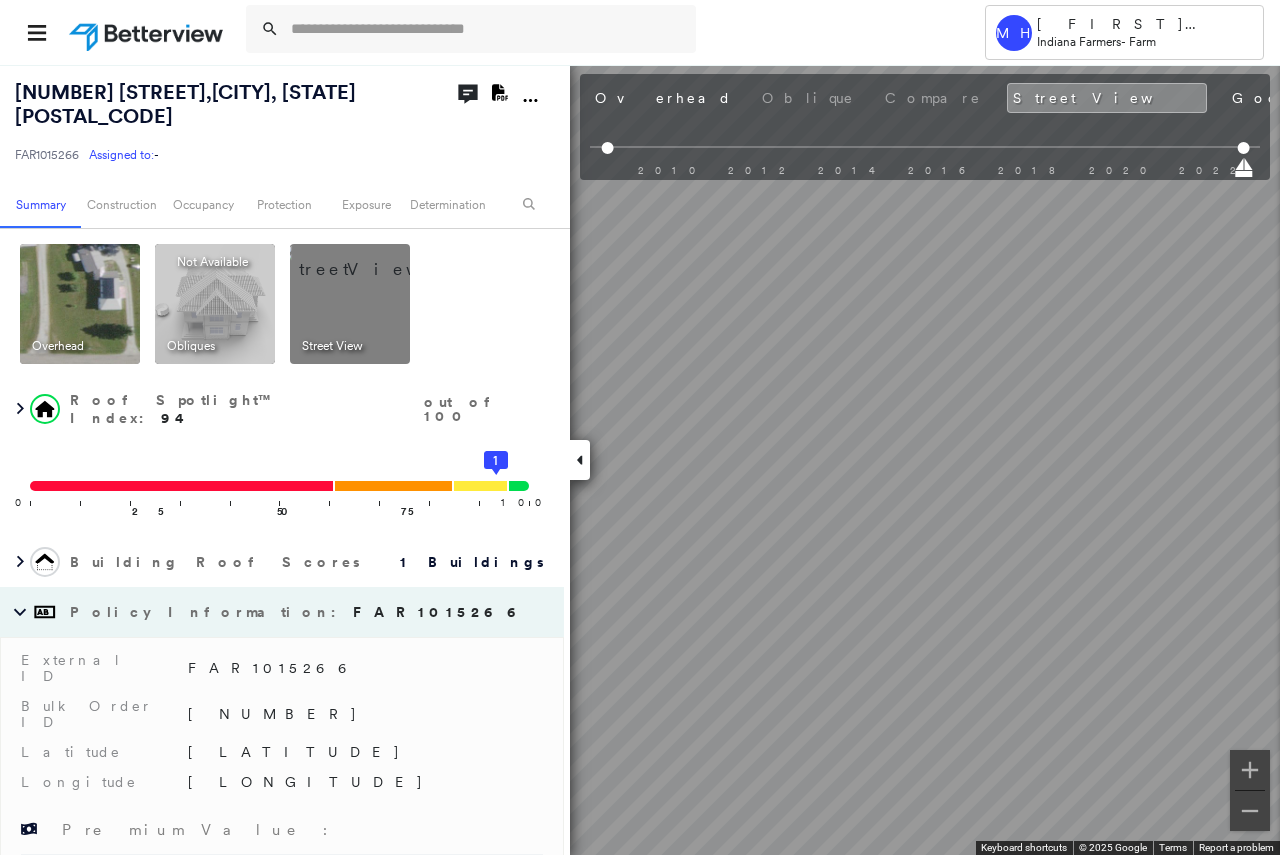 drag, startPoint x: 457, startPoint y: 643, endPoint x: 557, endPoint y: 638, distance: 100.12492 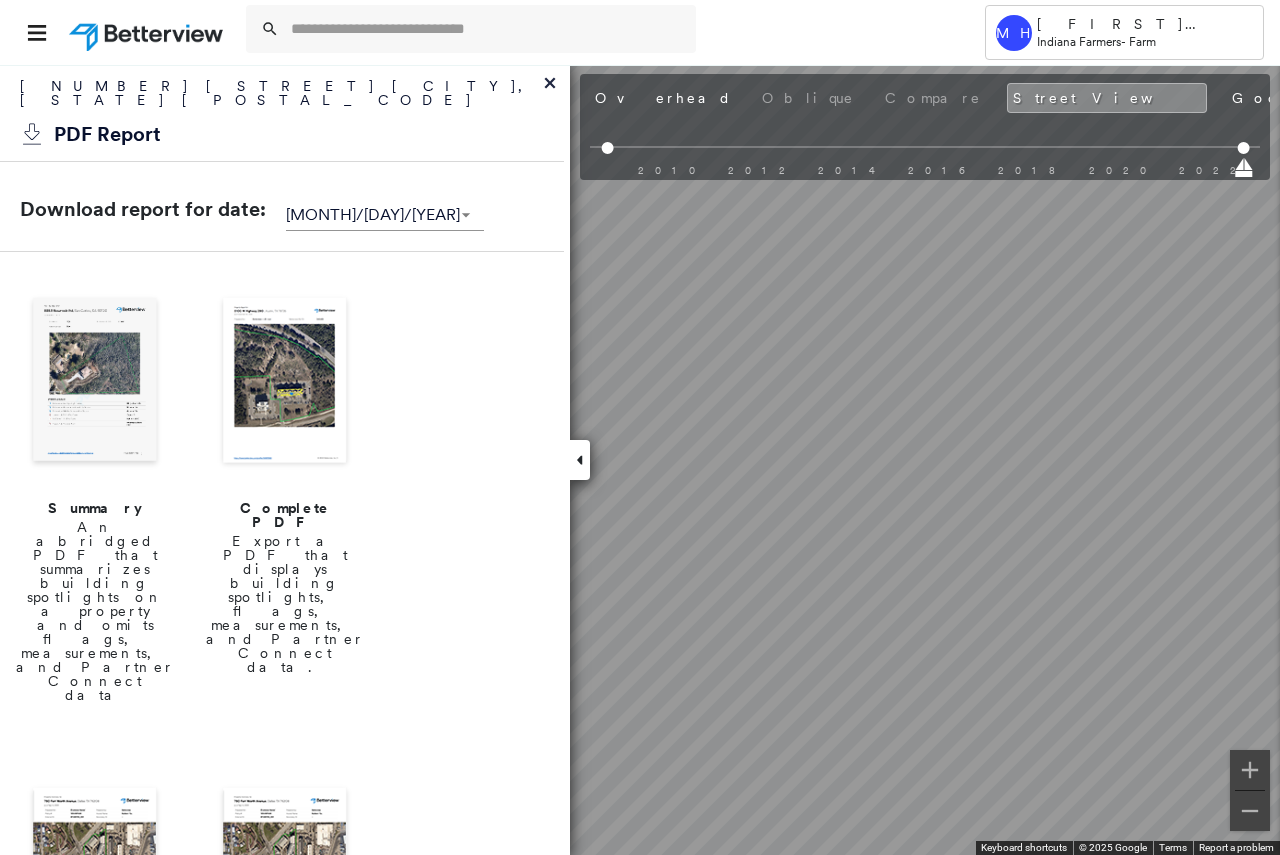 click at bounding box center [285, 382] 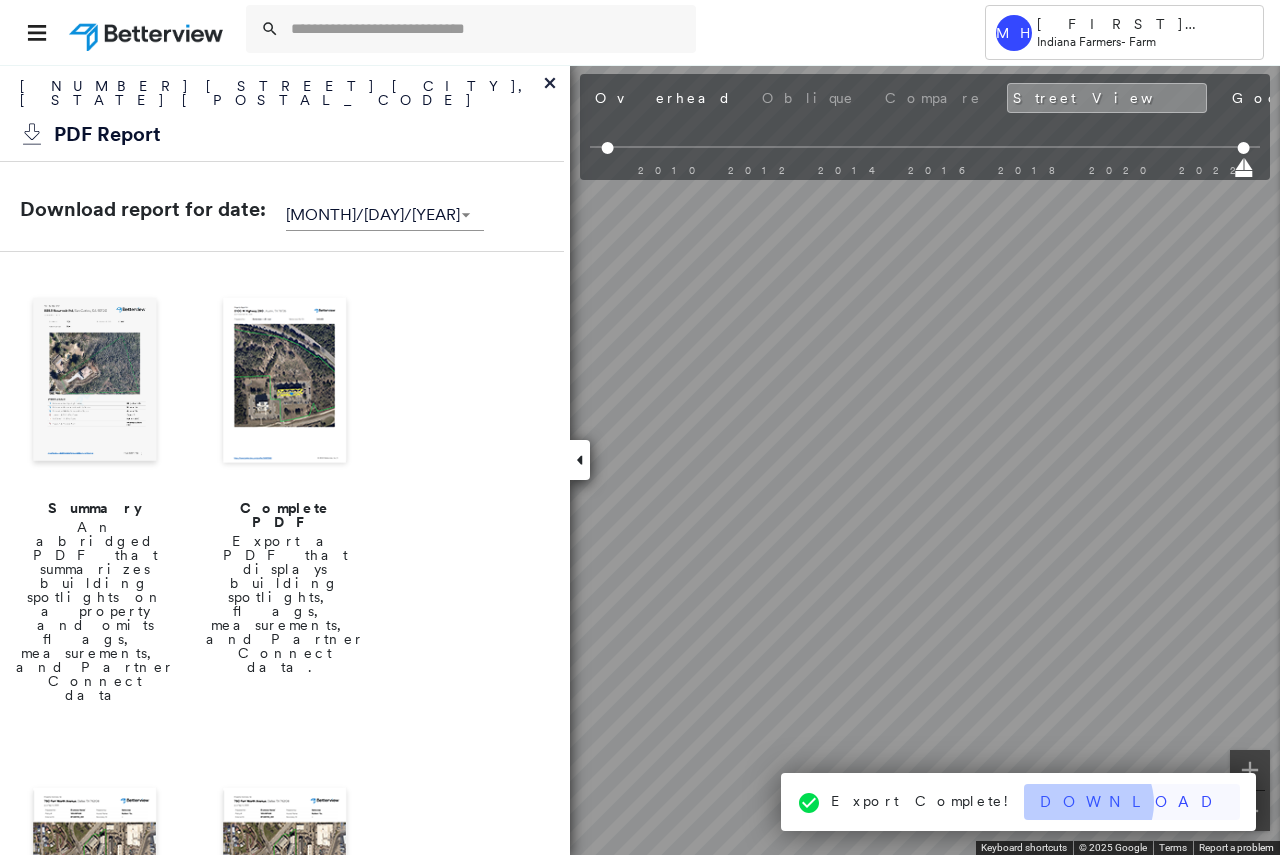 click on "Download" at bounding box center (1132, 802) 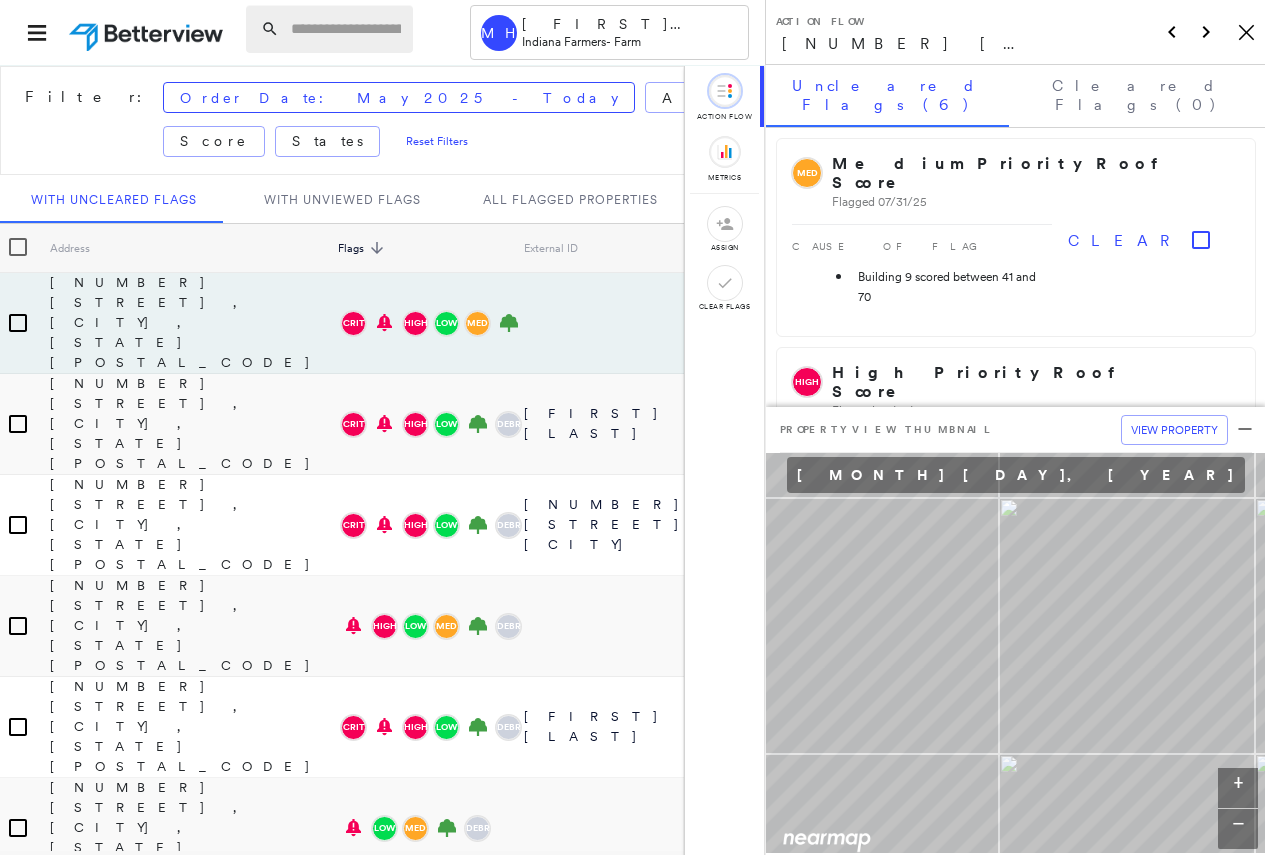 click at bounding box center (346, 29) 